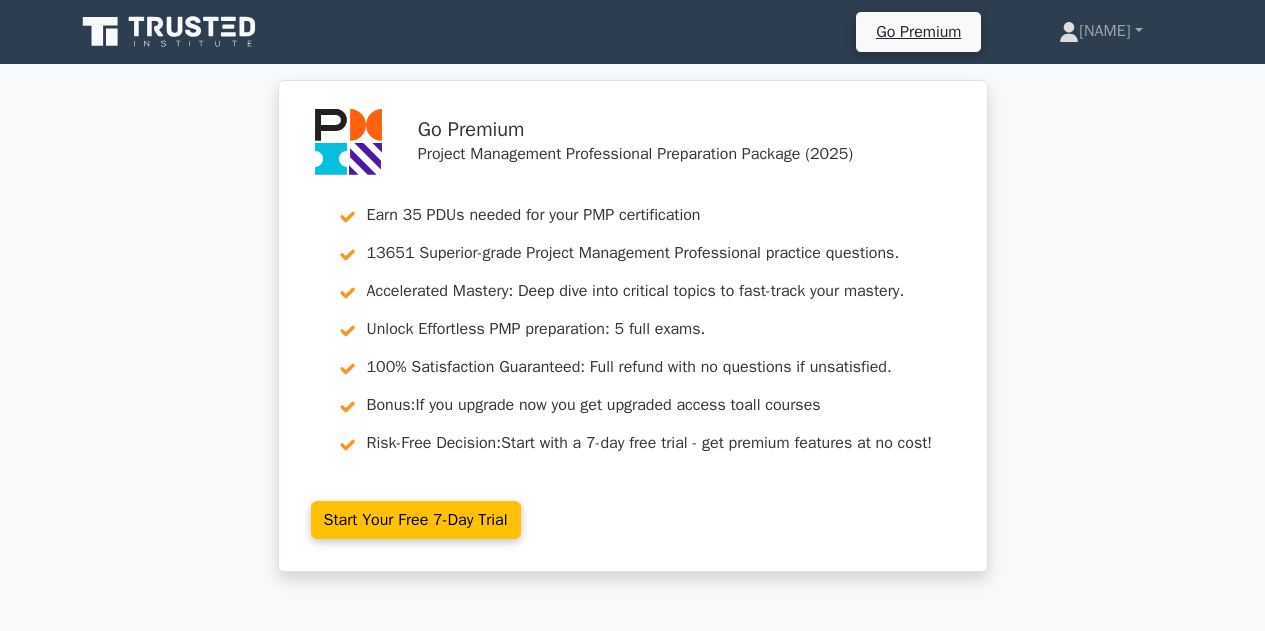 scroll, scrollTop: 25453, scrollLeft: 0, axis: vertical 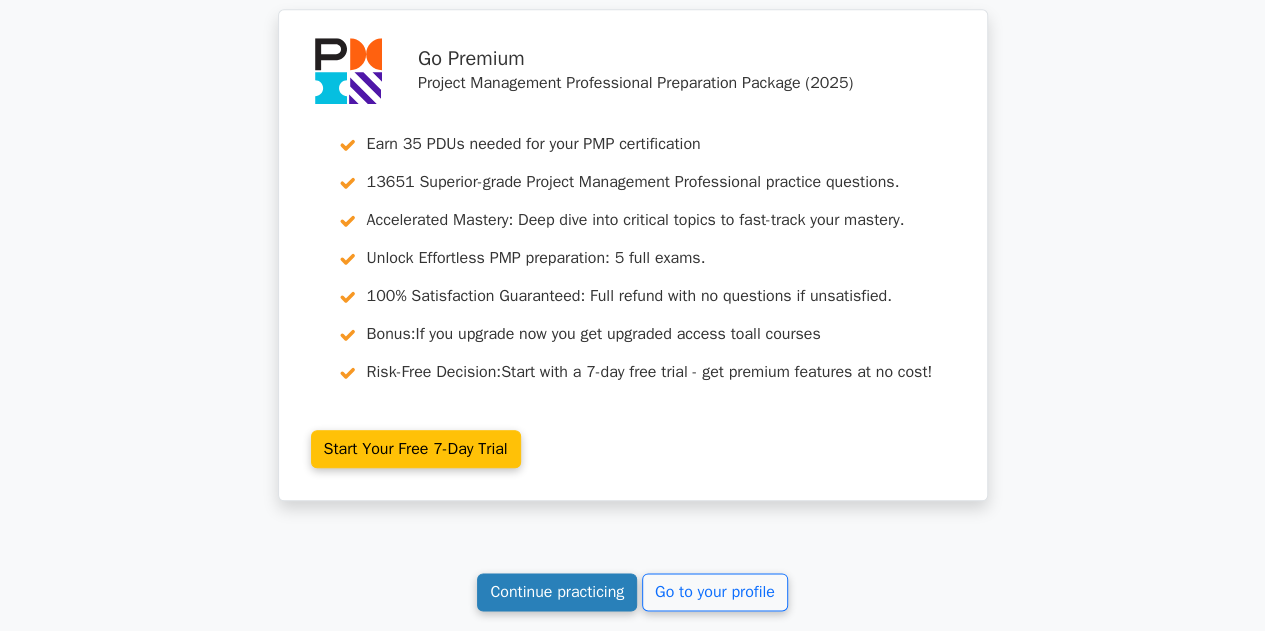 click on "Continue practicing" at bounding box center [557, 592] 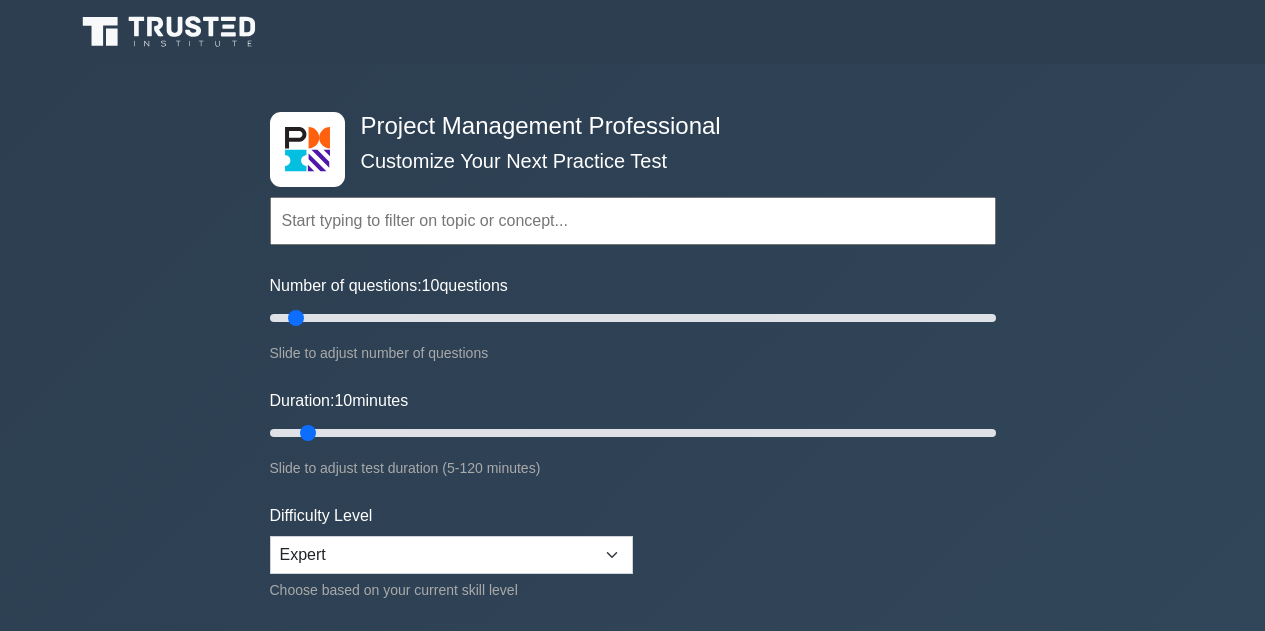 scroll, scrollTop: 0, scrollLeft: 0, axis: both 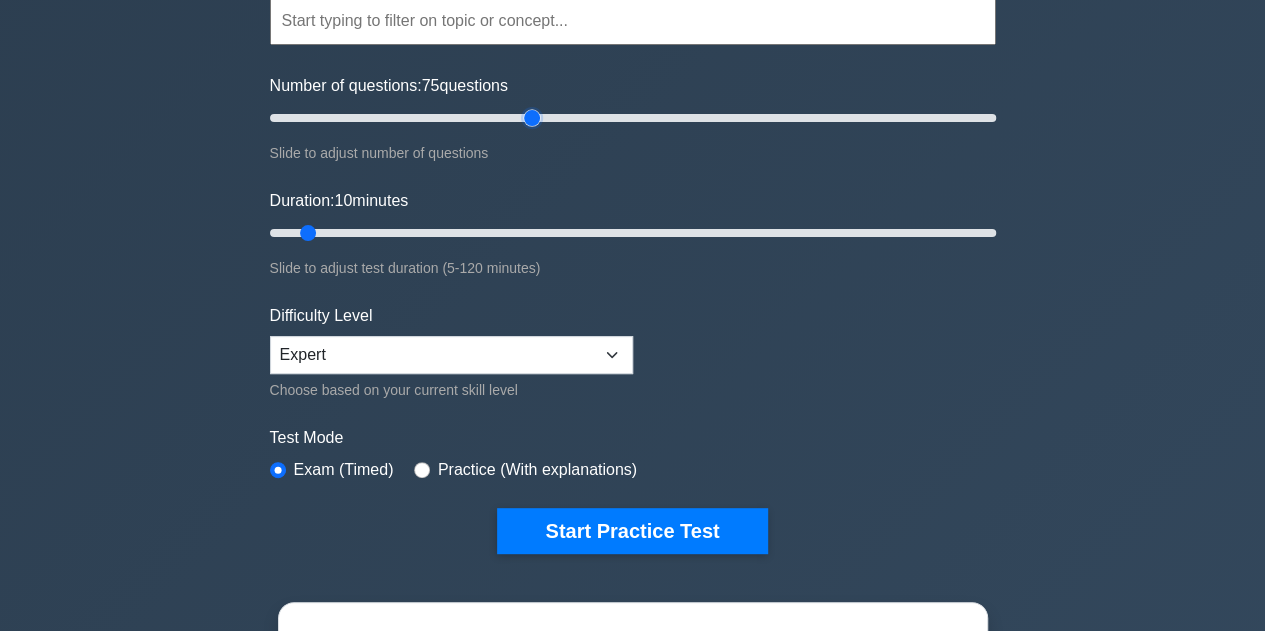 drag, startPoint x: 293, startPoint y: 118, endPoint x: 537, endPoint y: 135, distance: 244.59149 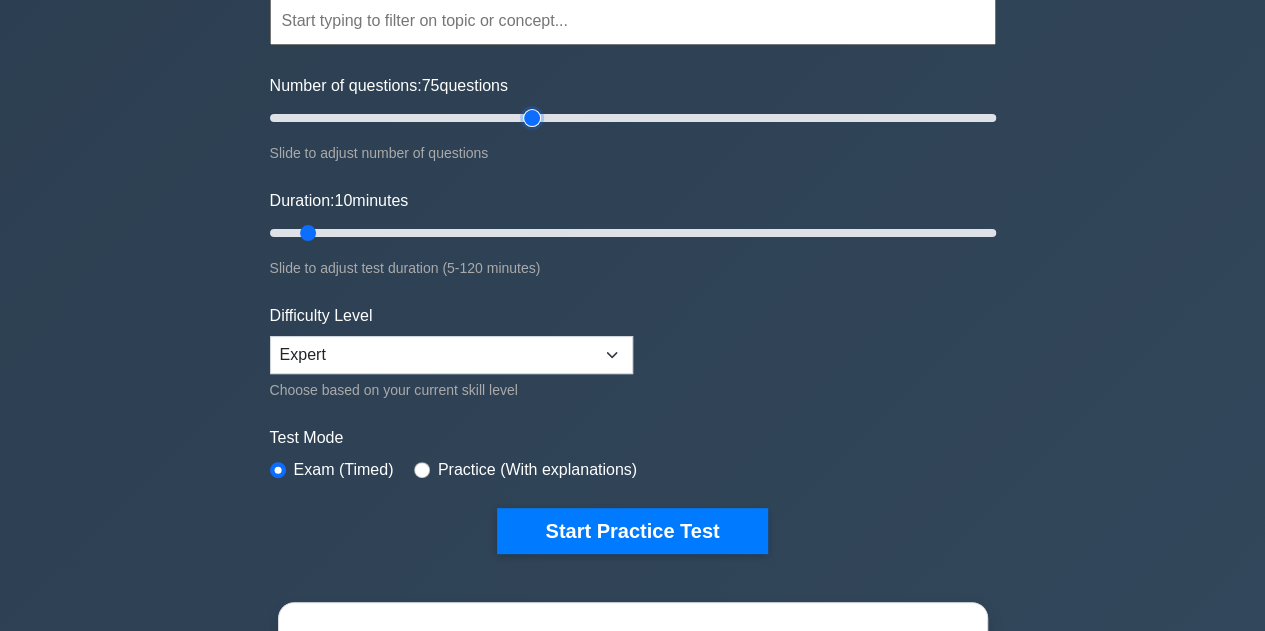 click on "Number of questions:  75  questions" at bounding box center [633, 118] 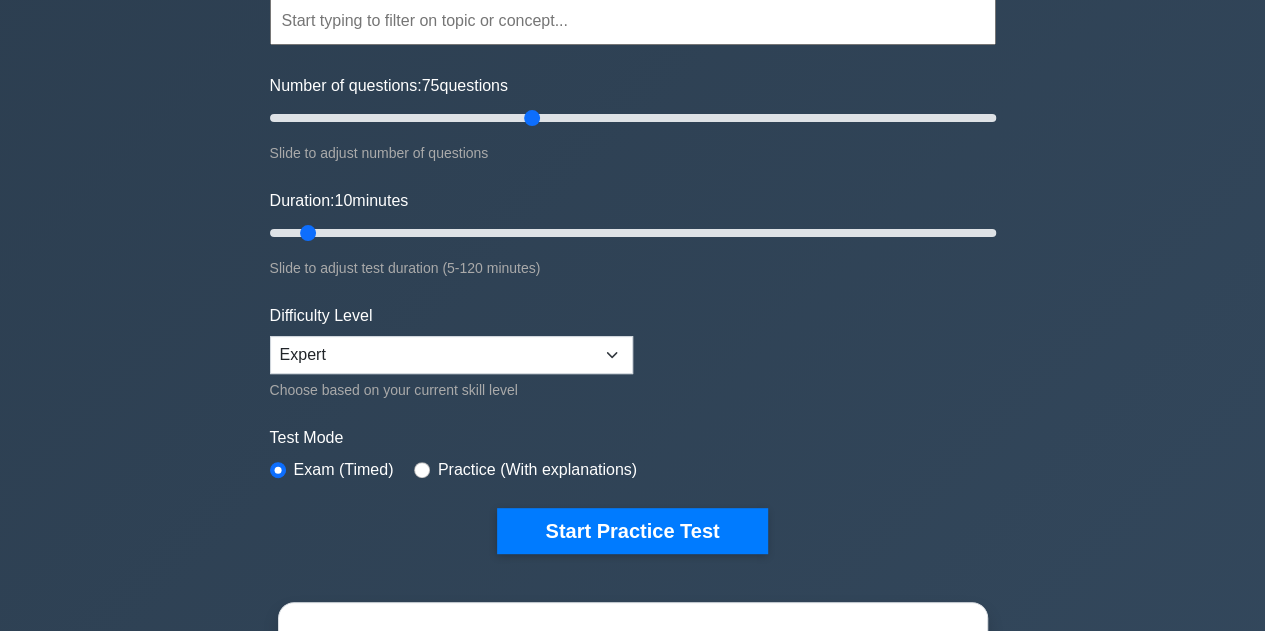 drag, startPoint x: 271, startPoint y: 527, endPoint x: 258, endPoint y: 533, distance: 14.3178215 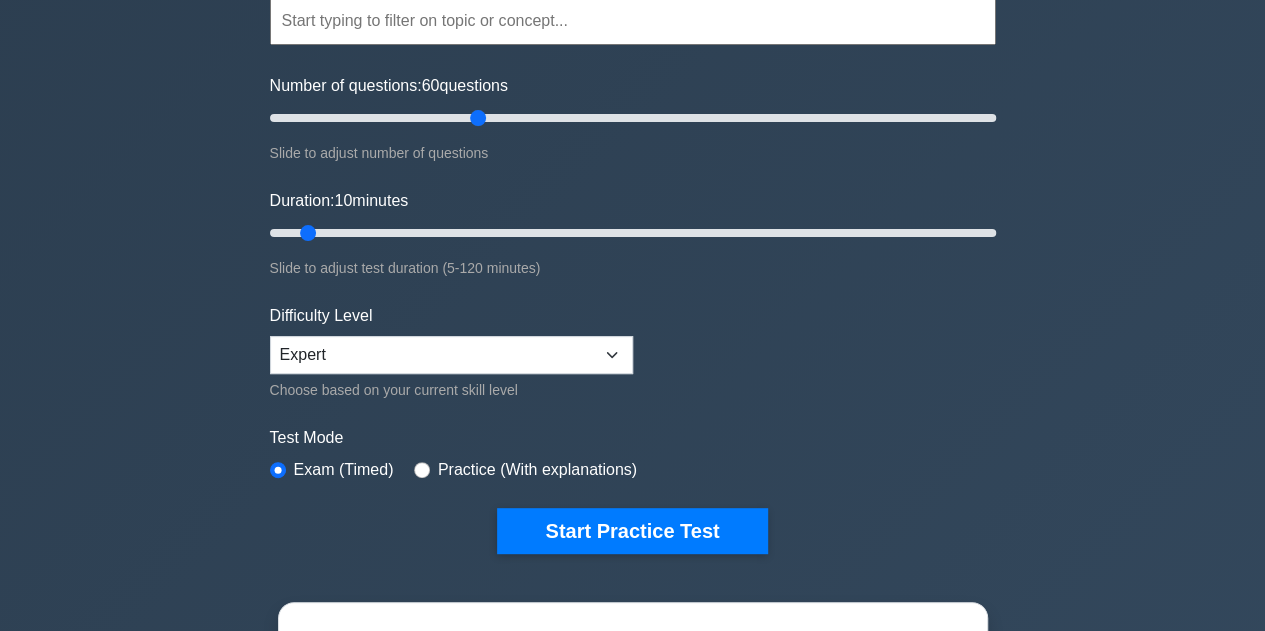 drag, startPoint x: 525, startPoint y: 116, endPoint x: 486, endPoint y: 125, distance: 40.024994 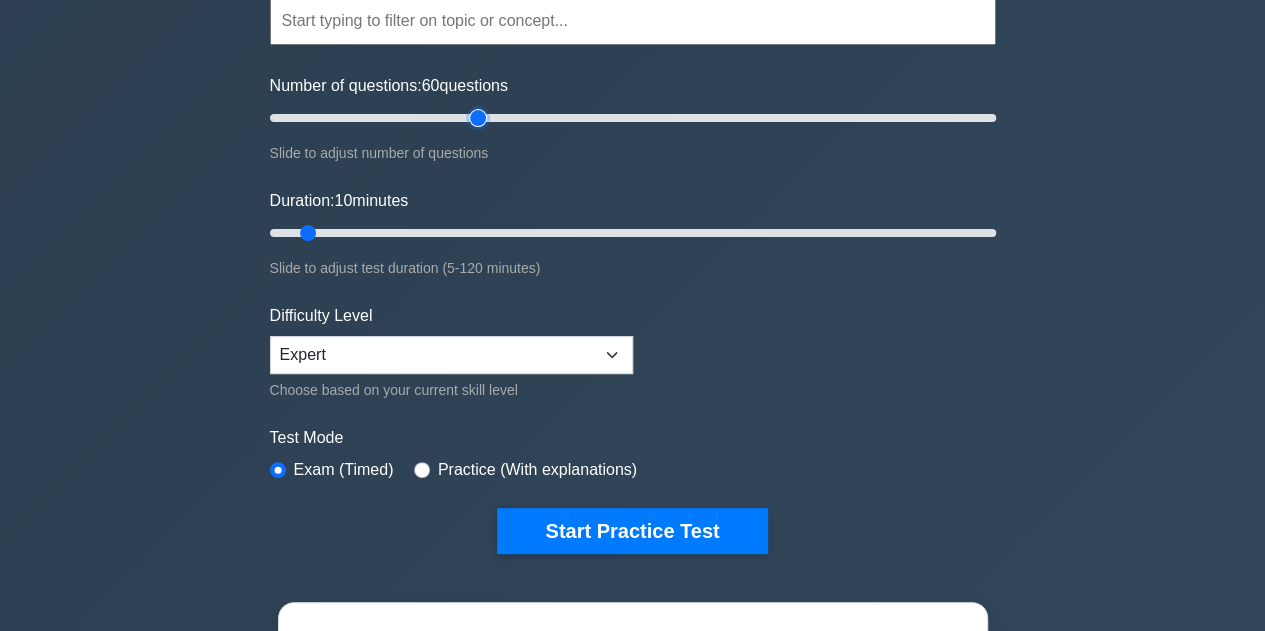 type on "60" 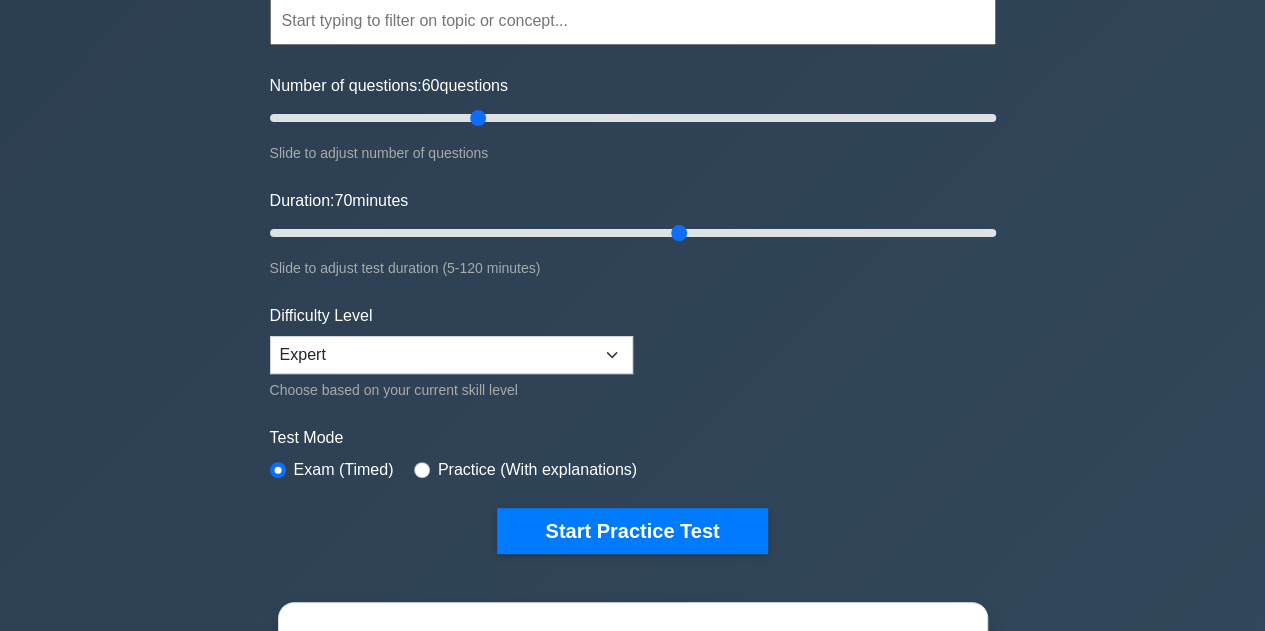 drag, startPoint x: 309, startPoint y: 228, endPoint x: 692, endPoint y: 243, distance: 383.2936 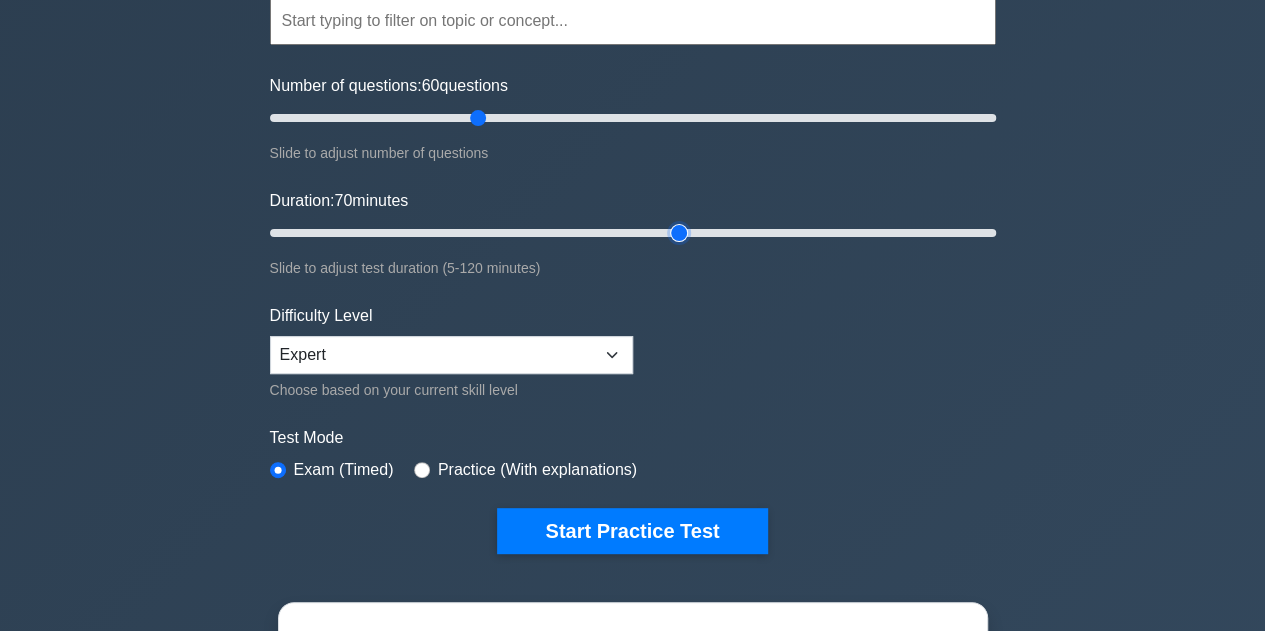 type on "70" 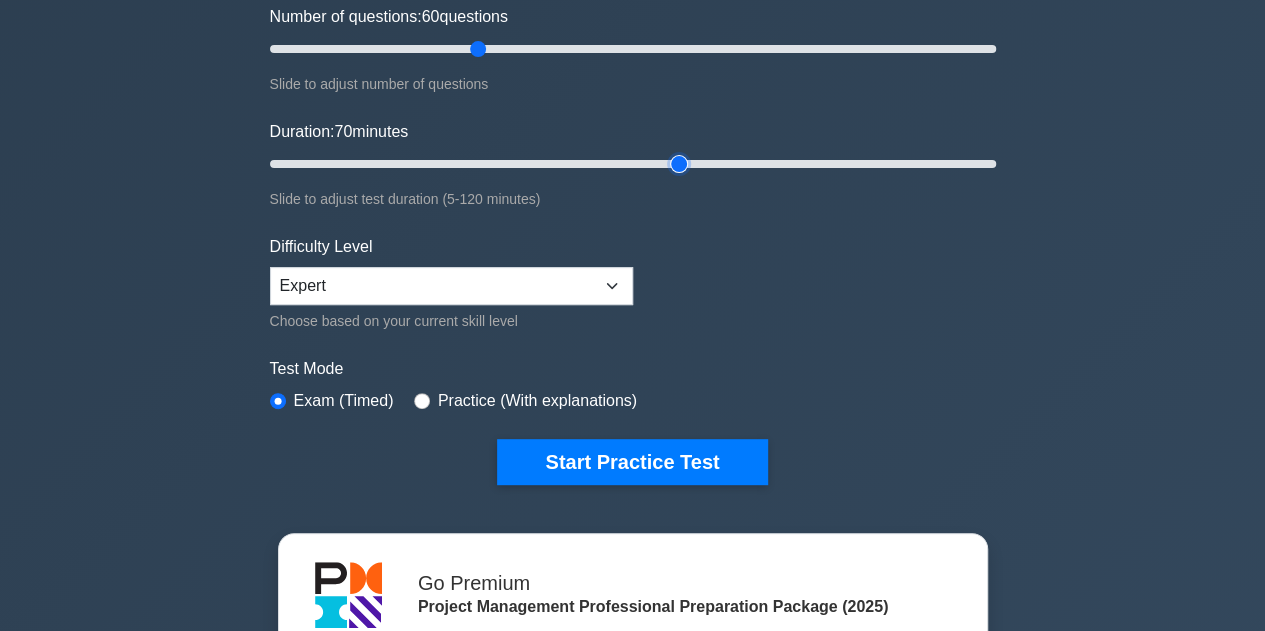 scroll, scrollTop: 300, scrollLeft: 0, axis: vertical 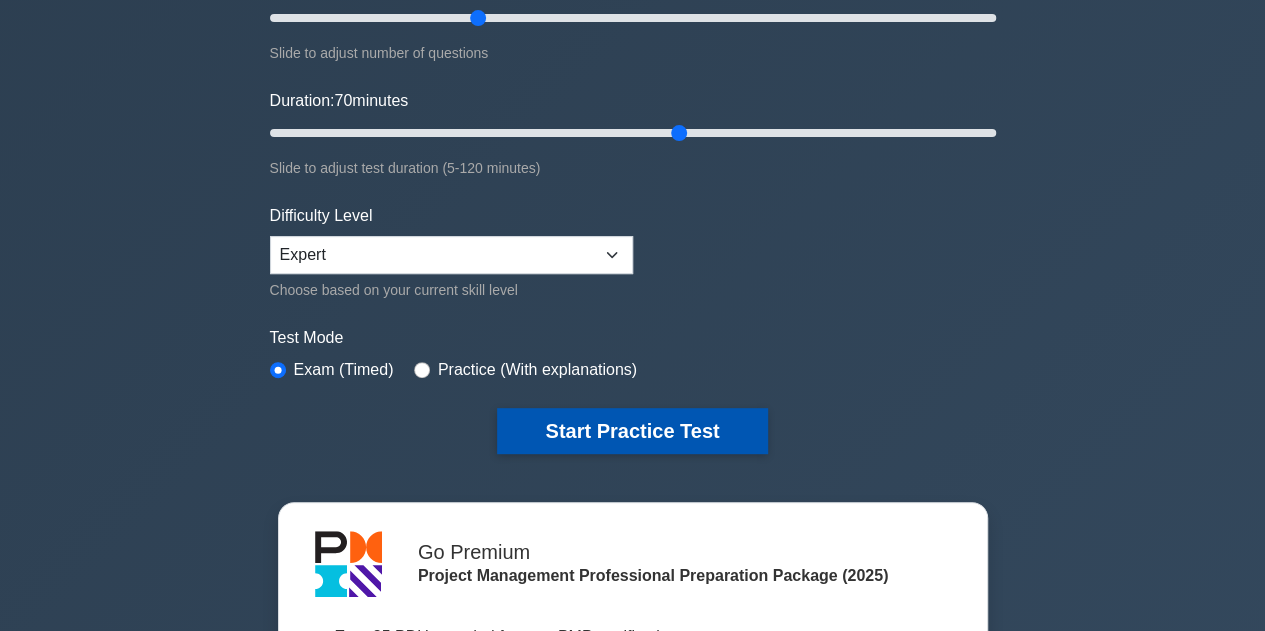click on "Start Practice Test" at bounding box center (632, 431) 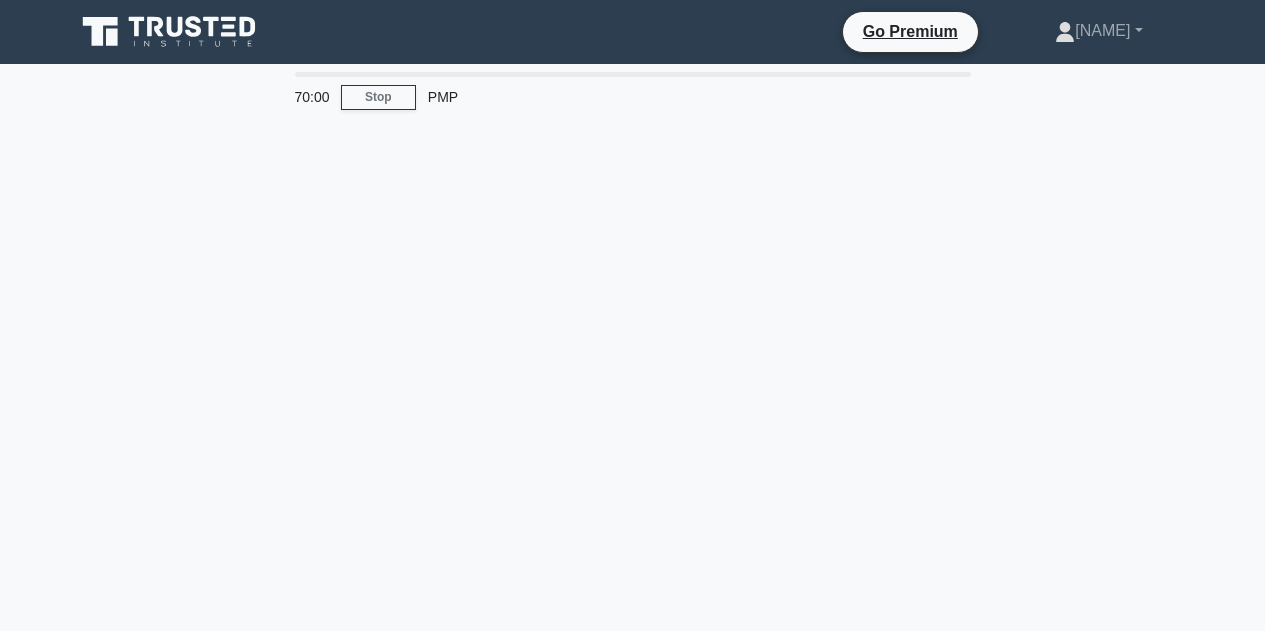 scroll, scrollTop: 0, scrollLeft: 0, axis: both 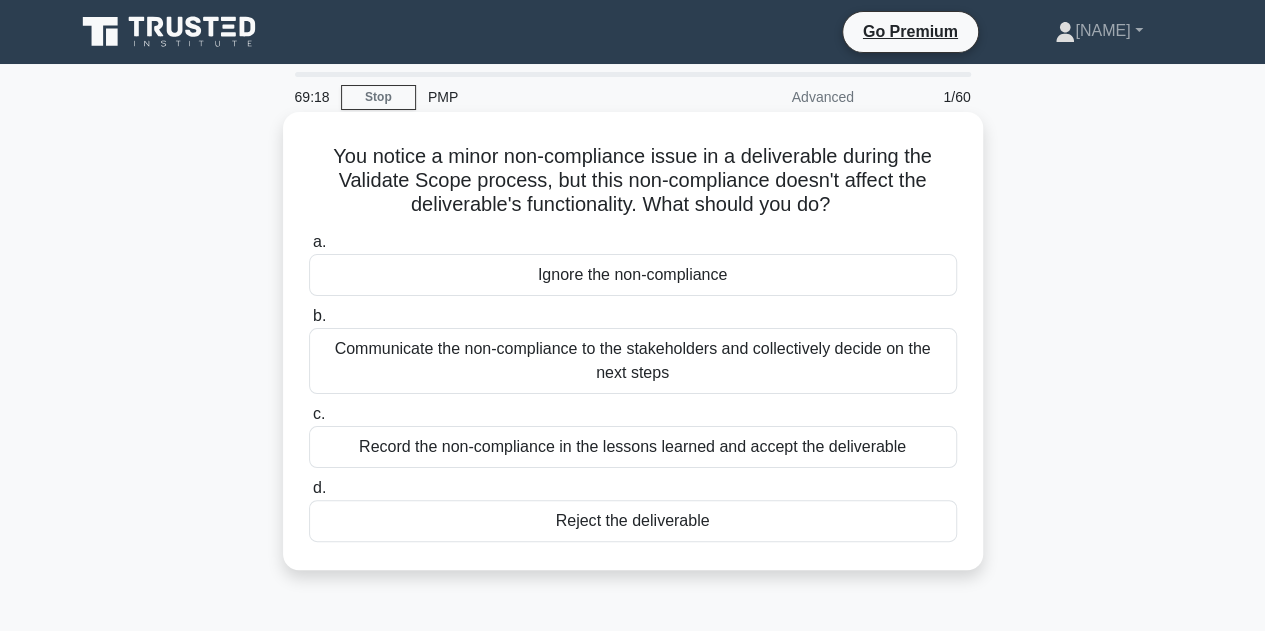 click on "Communicate the non-compliance to the stakeholders and collectively decide on the next steps" at bounding box center (633, 361) 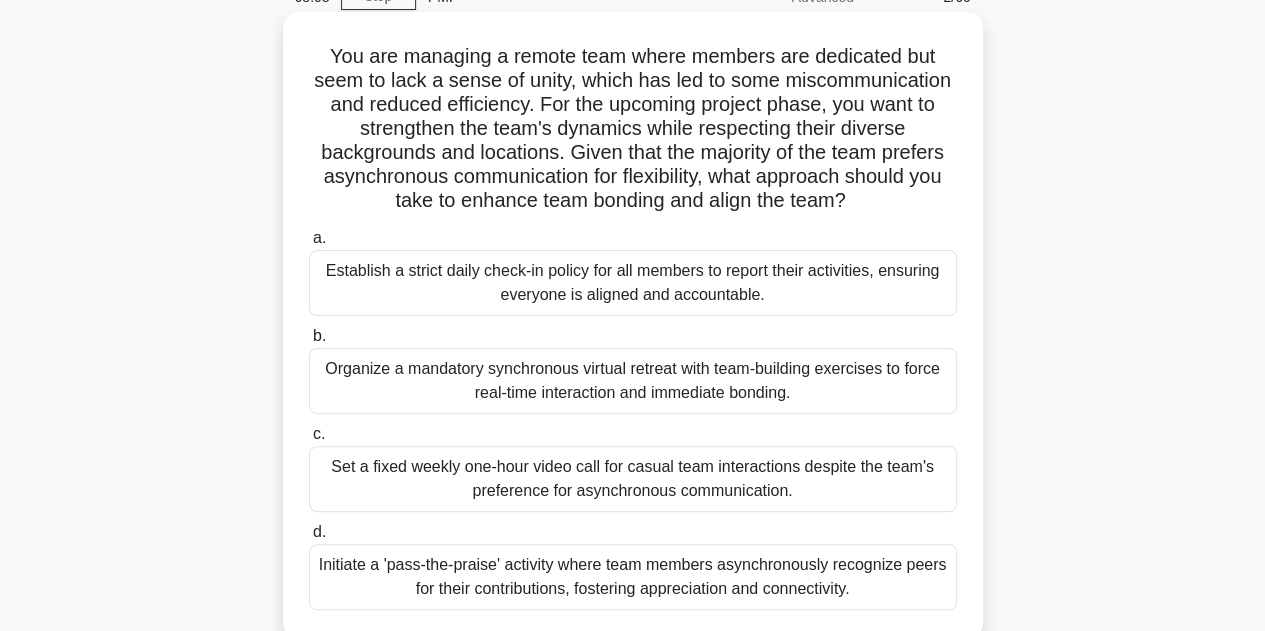 scroll, scrollTop: 200, scrollLeft: 0, axis: vertical 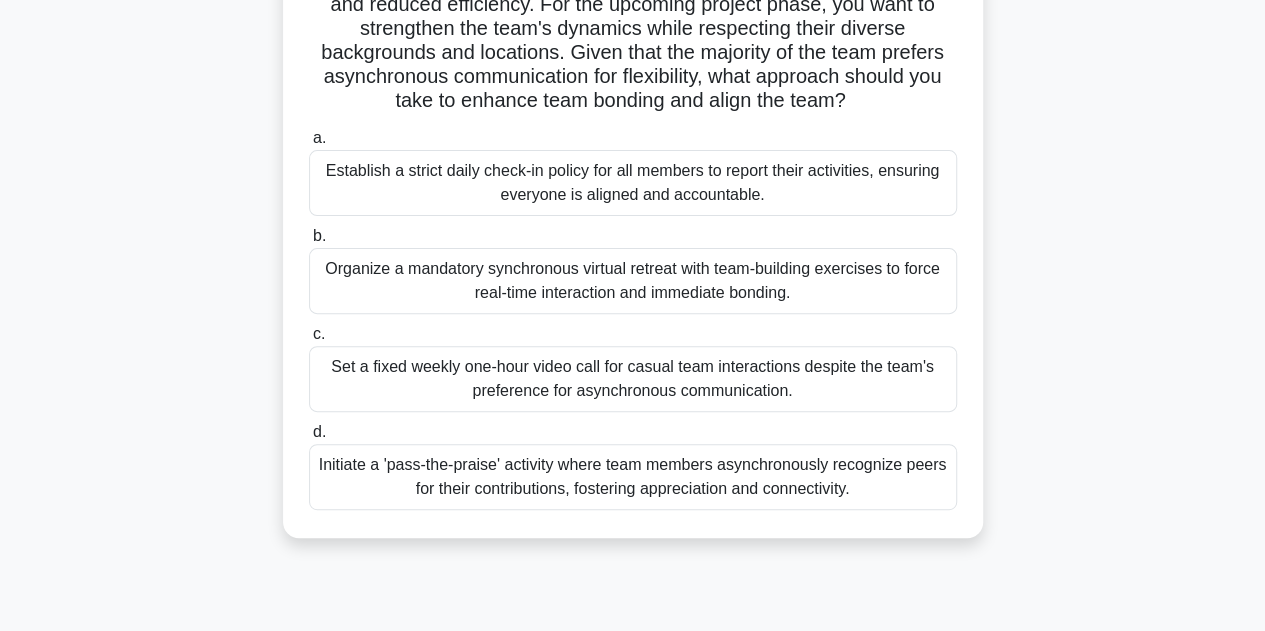 click on "Establish a strict daily check-in policy for all members to report their activities, ensuring everyone is aligned and accountable." at bounding box center [633, 183] 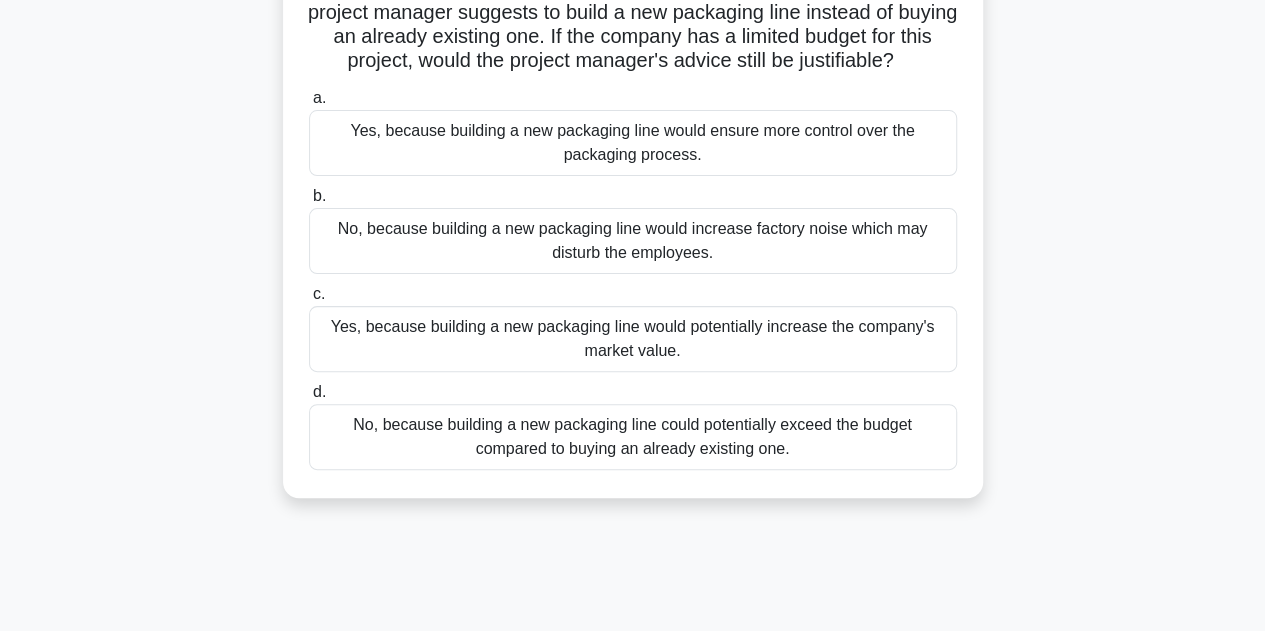 scroll, scrollTop: 200, scrollLeft: 0, axis: vertical 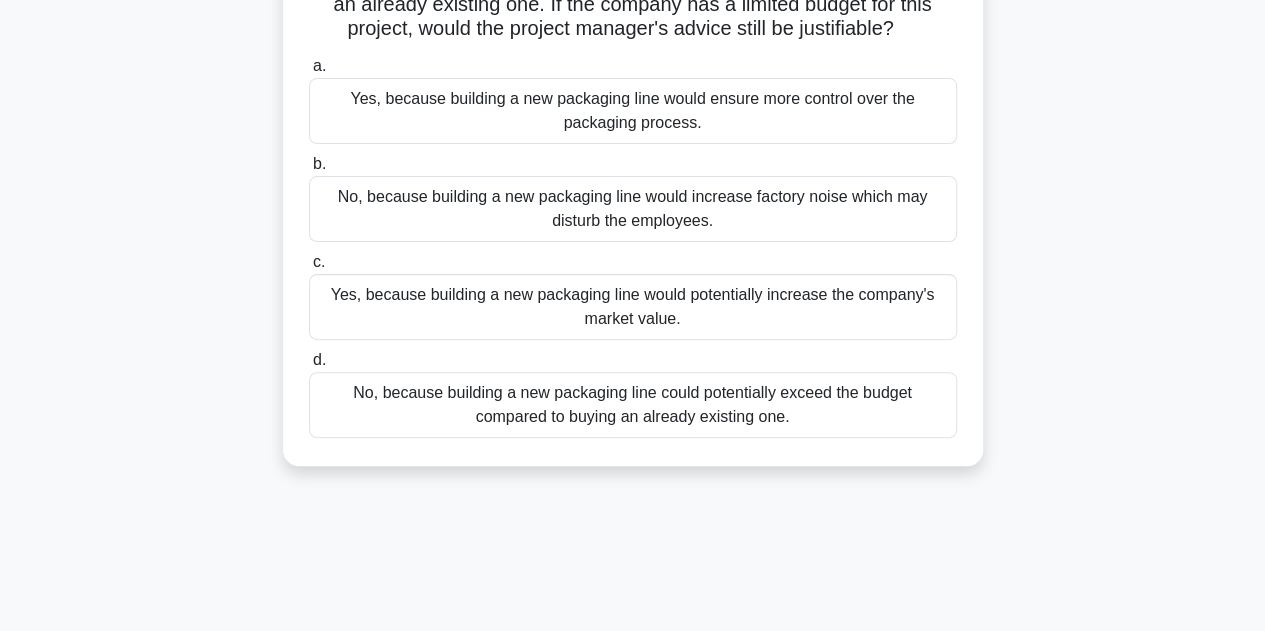 click on "No, because building a new packaging line could potentially exceed the budget compared to buying an already existing one." at bounding box center (633, 405) 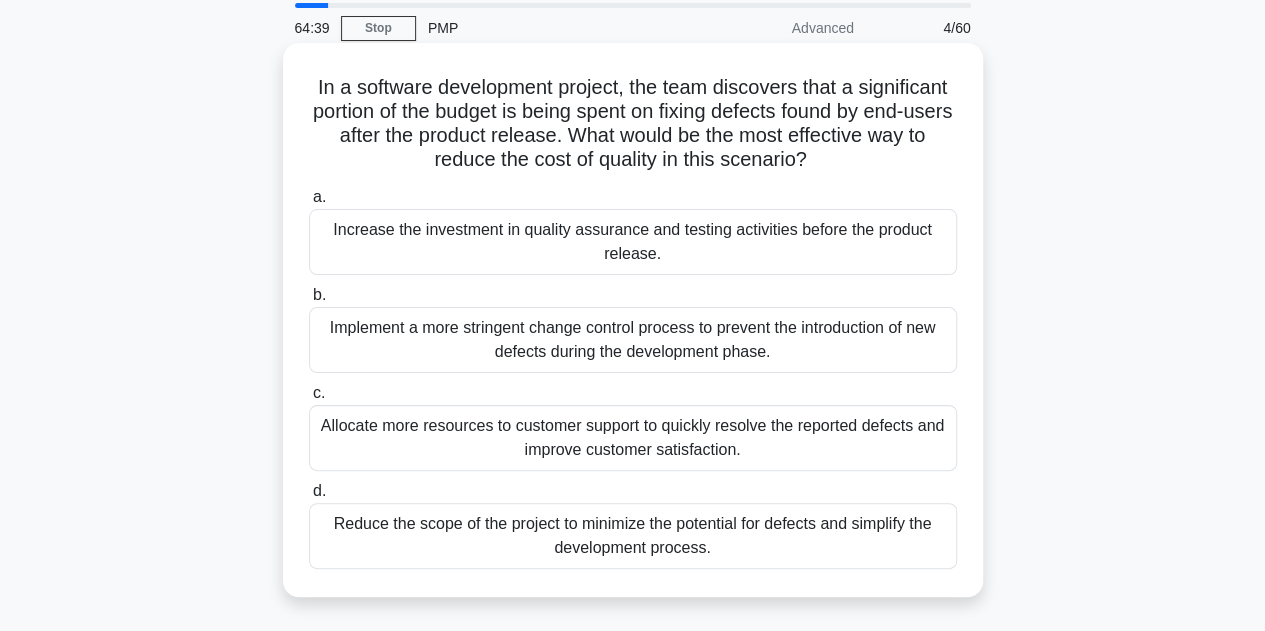 scroll, scrollTop: 100, scrollLeft: 0, axis: vertical 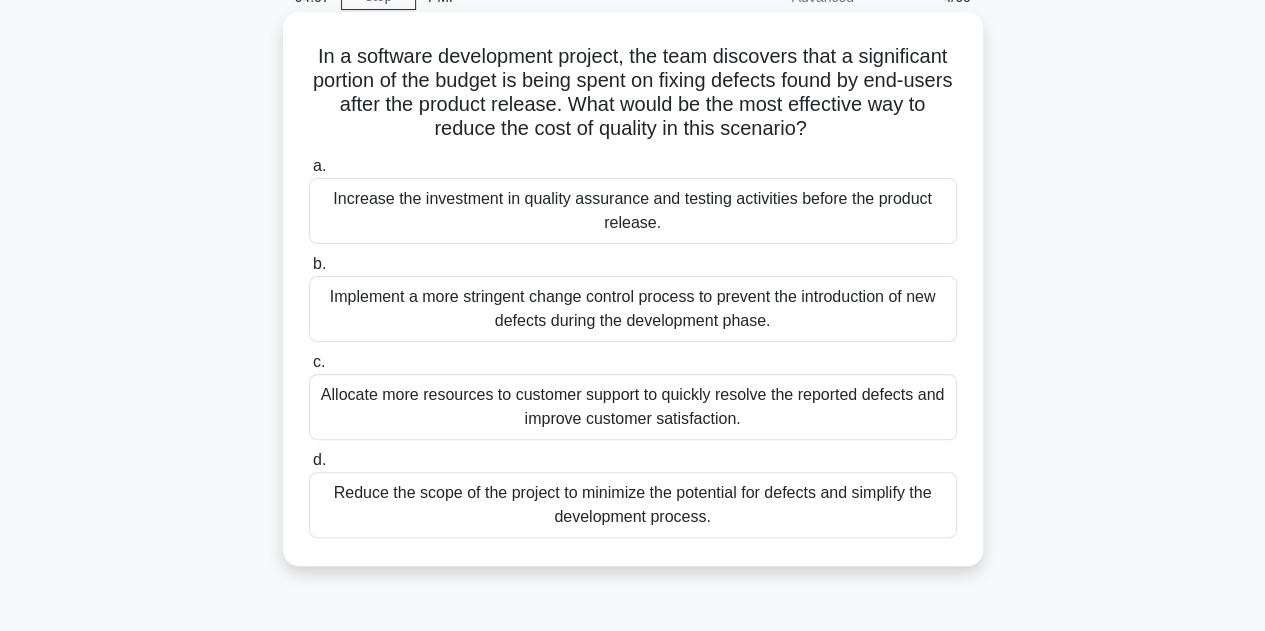 click on "Increase the investment in quality assurance and testing activities before the product release." at bounding box center [633, 211] 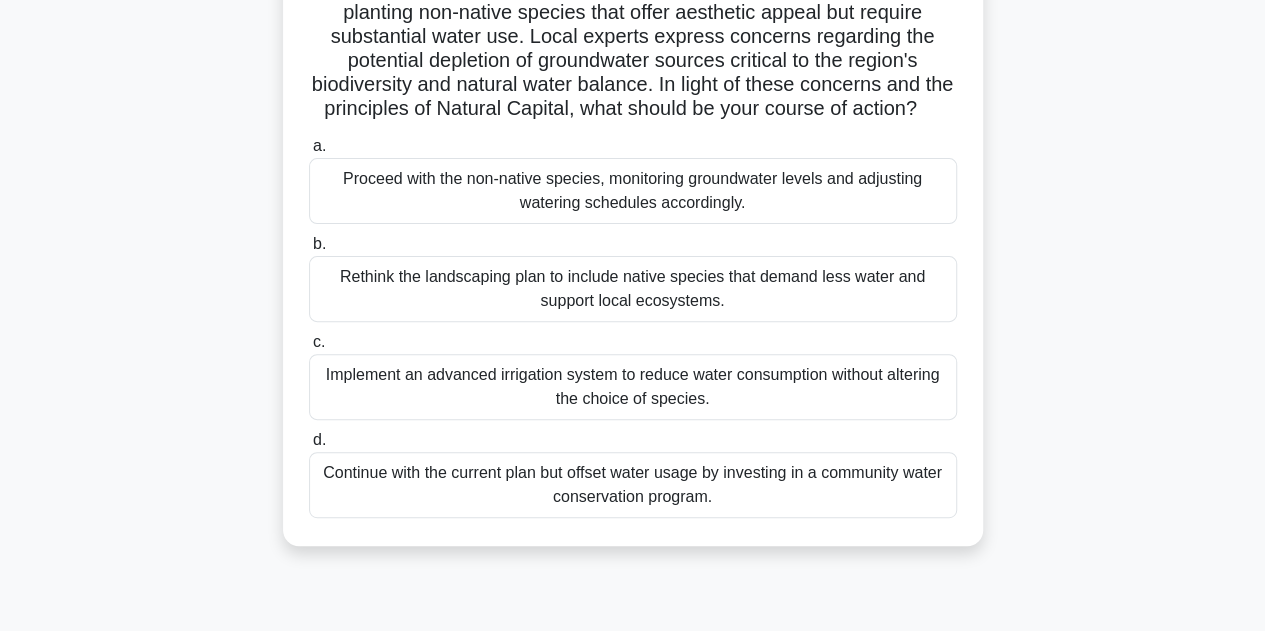 scroll, scrollTop: 200, scrollLeft: 0, axis: vertical 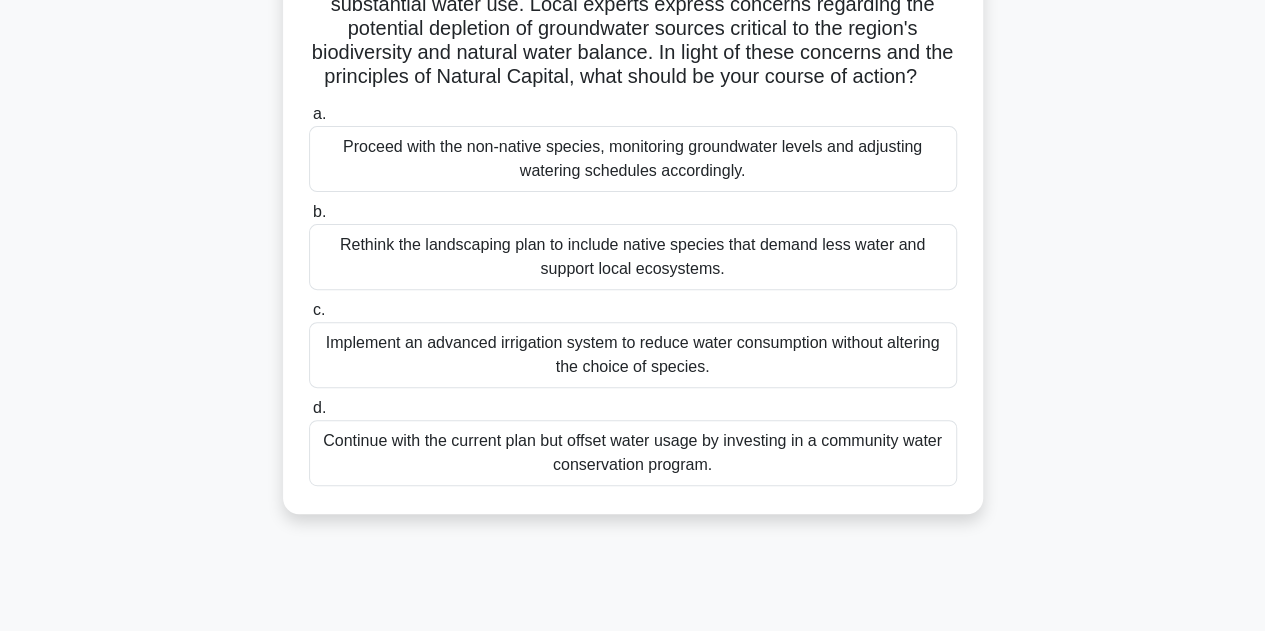 click on "Rethink the landscaping plan to include native species that demand less water and support local ecosystems." at bounding box center [633, 257] 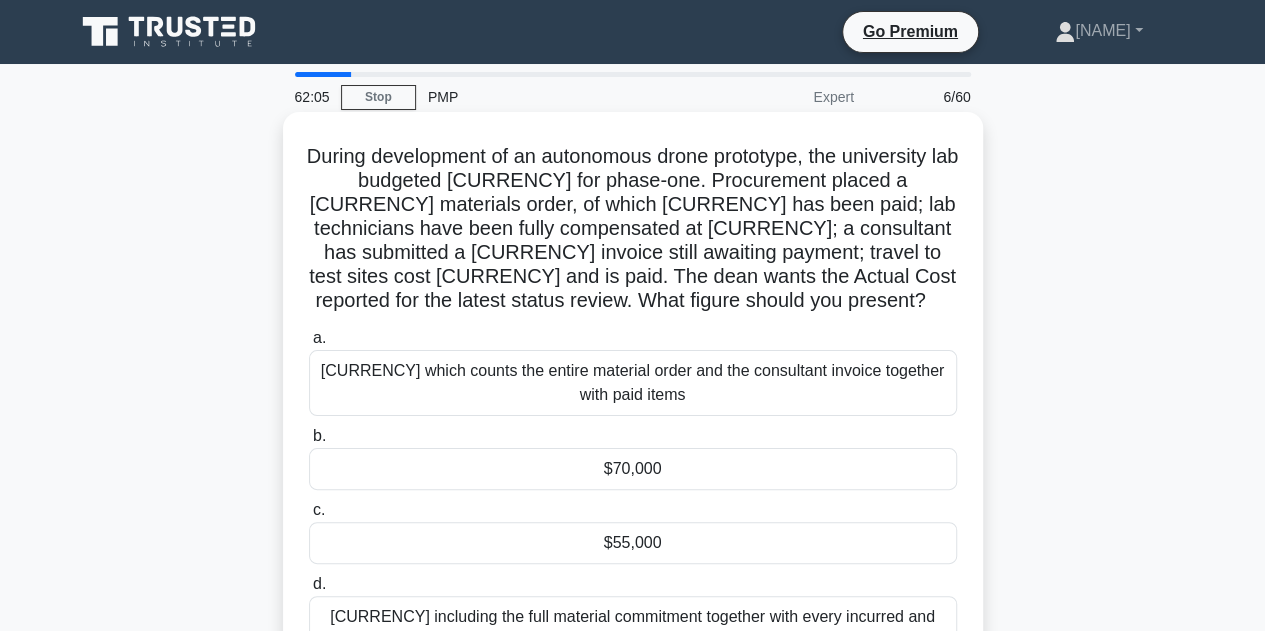 scroll, scrollTop: 100, scrollLeft: 0, axis: vertical 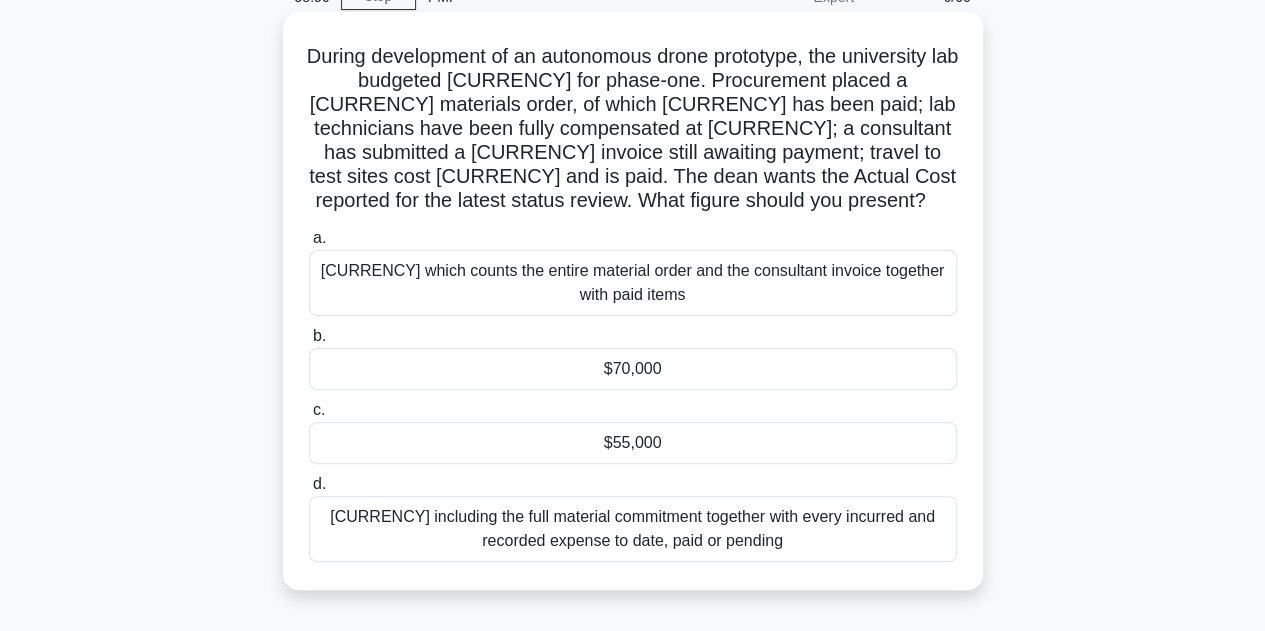 click on "$70,000" at bounding box center (633, 369) 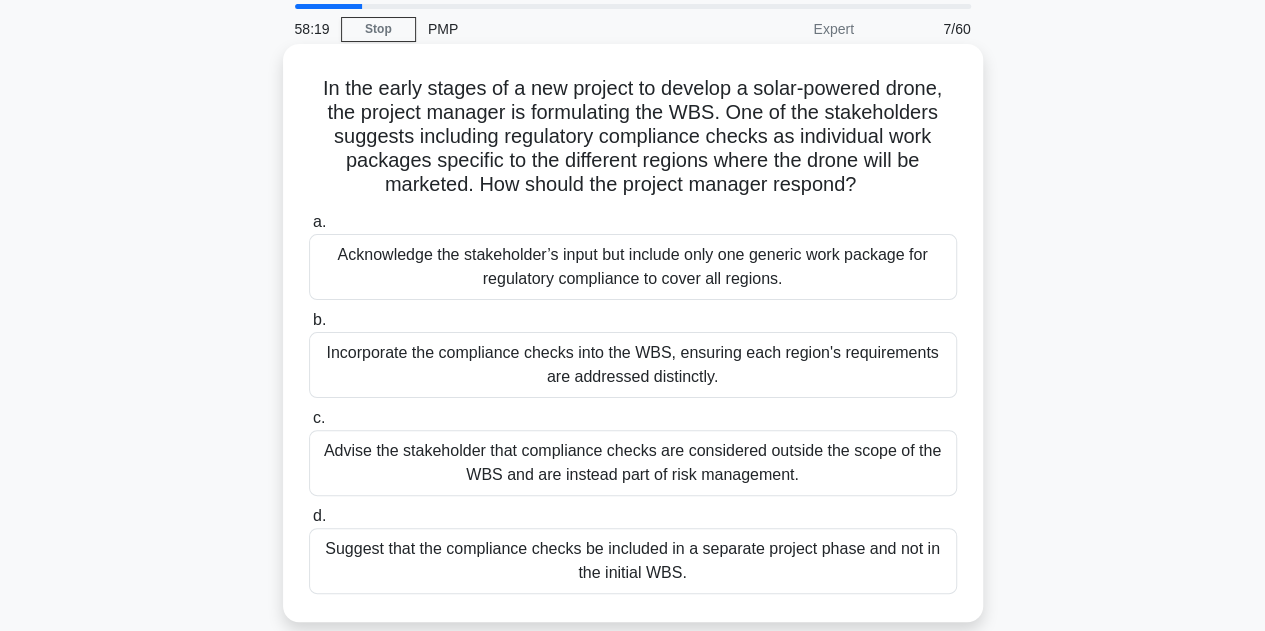 scroll, scrollTop: 100, scrollLeft: 0, axis: vertical 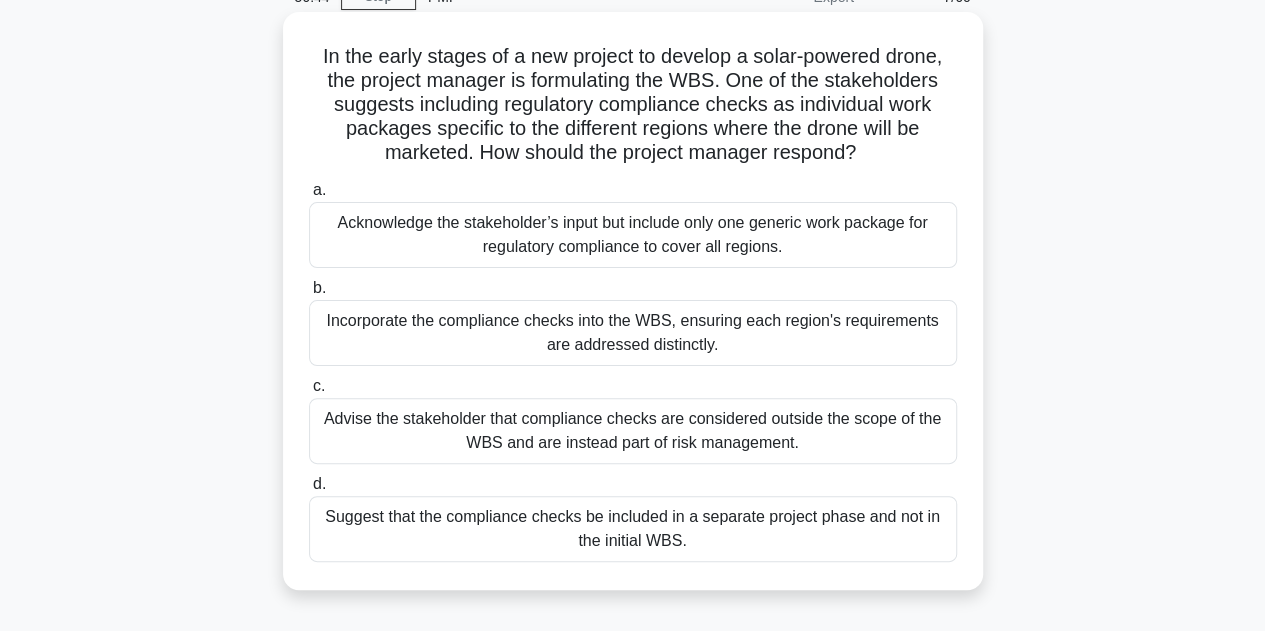 click on "Incorporate the compliance checks into the WBS, ensuring each region's requirements are addressed distinctly." at bounding box center [633, 333] 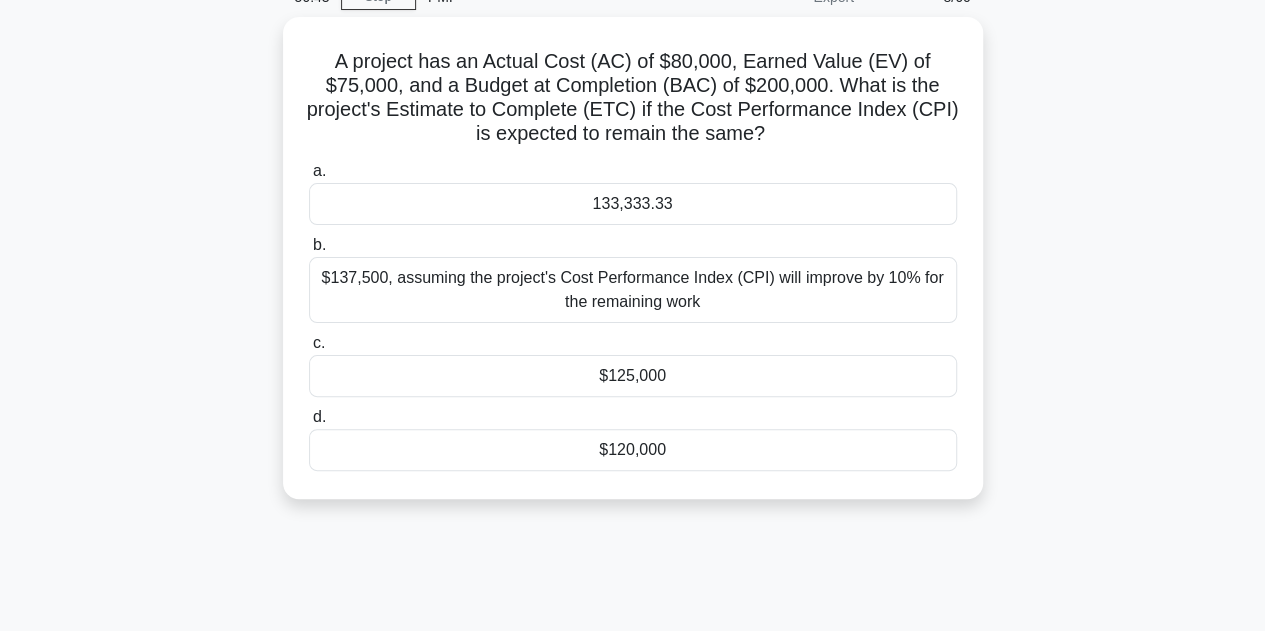 scroll, scrollTop: 0, scrollLeft: 0, axis: both 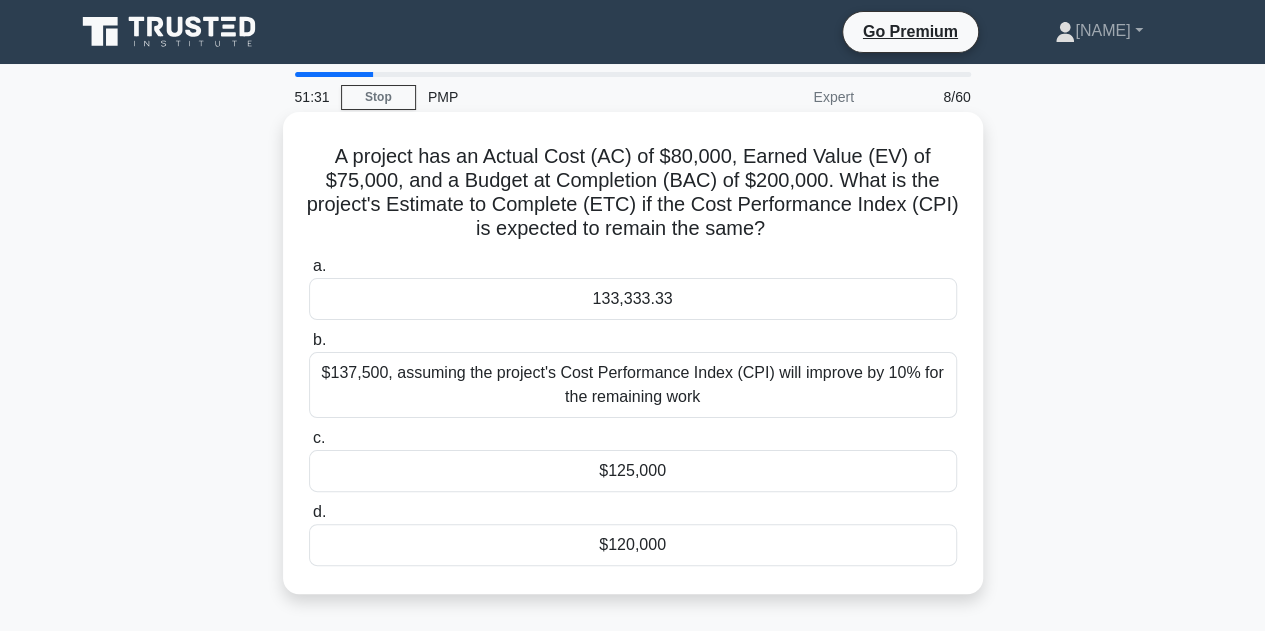 click on "133,333.33" at bounding box center [633, 299] 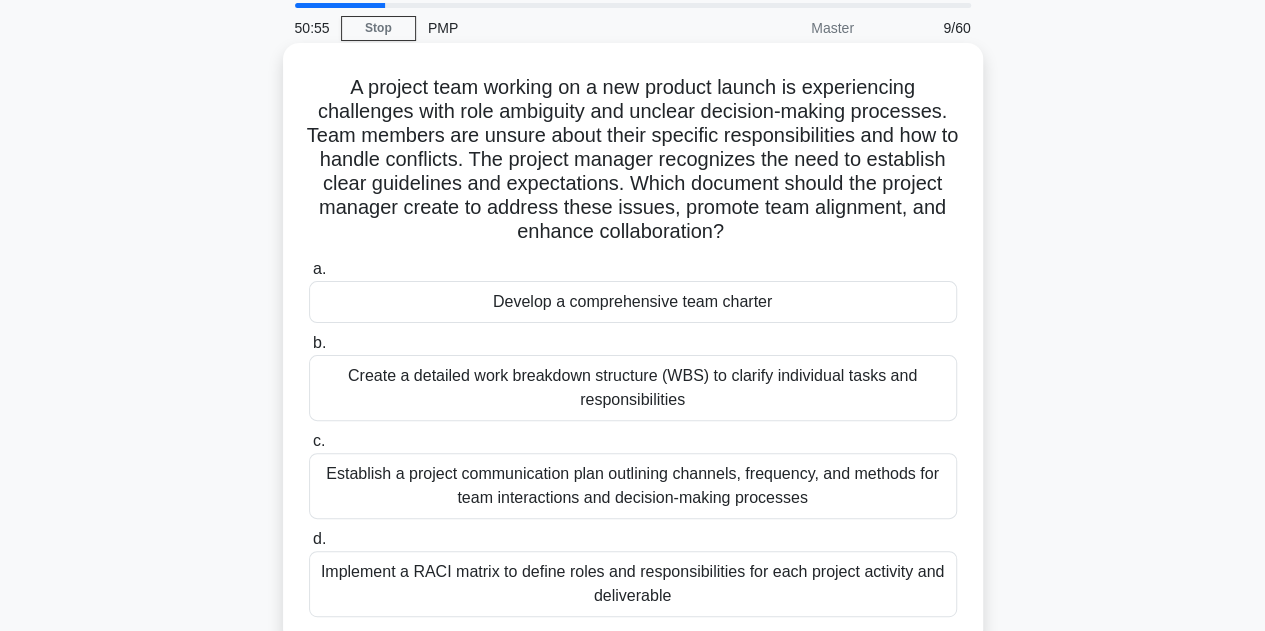 scroll, scrollTop: 100, scrollLeft: 0, axis: vertical 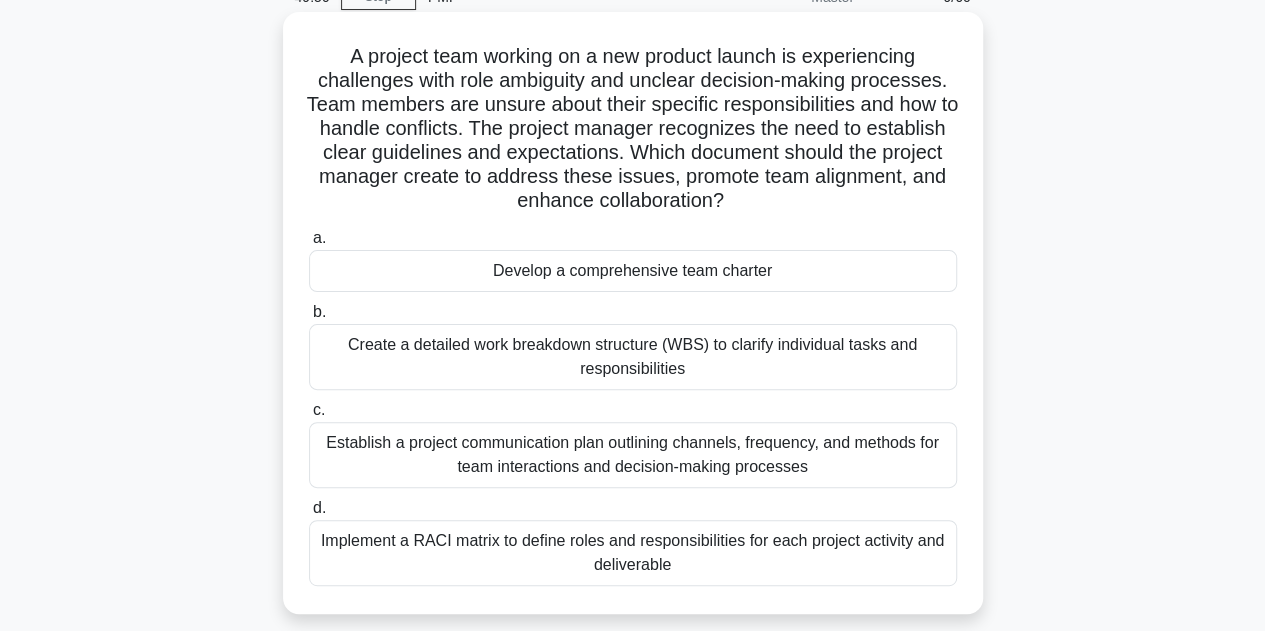 click on "Implement a RACI matrix to define roles and responsibilities for each project activity and deliverable" at bounding box center [633, 553] 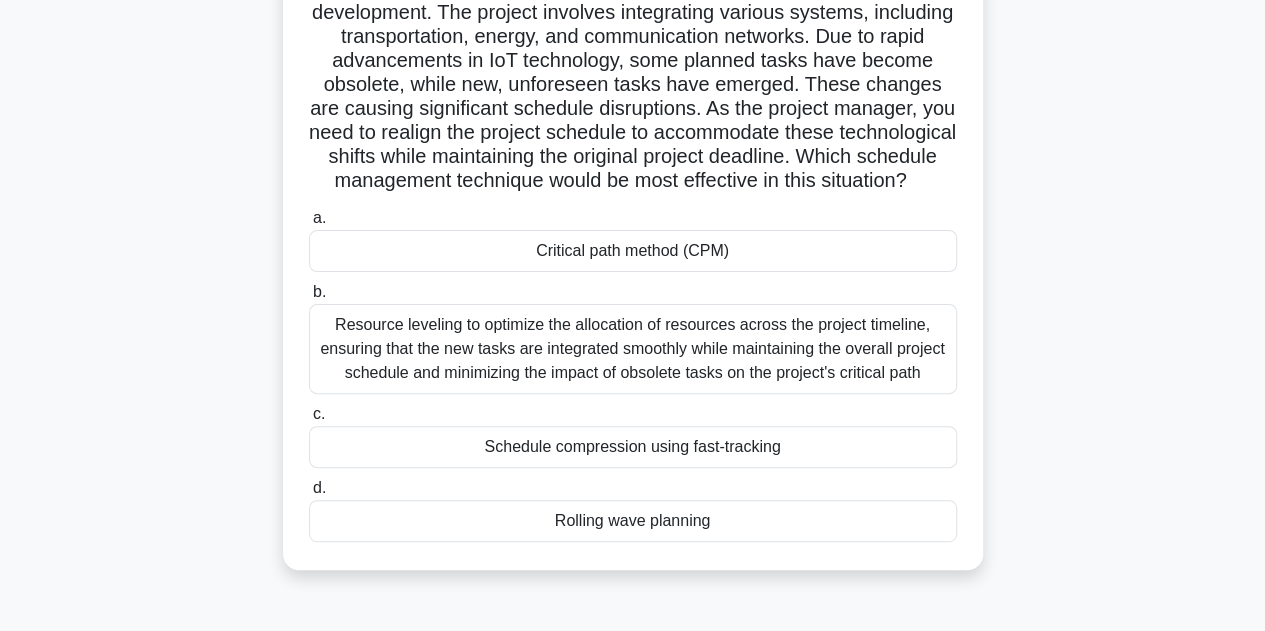 scroll, scrollTop: 200, scrollLeft: 0, axis: vertical 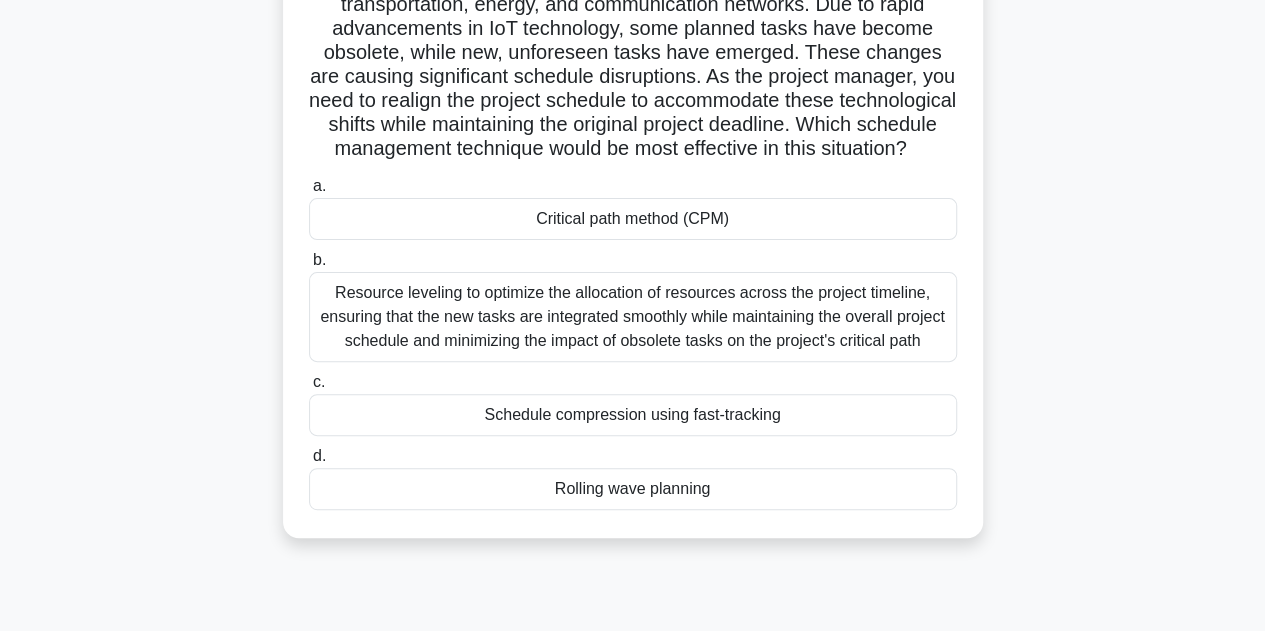 click on "Schedule compression using fast-tracking" at bounding box center (633, 415) 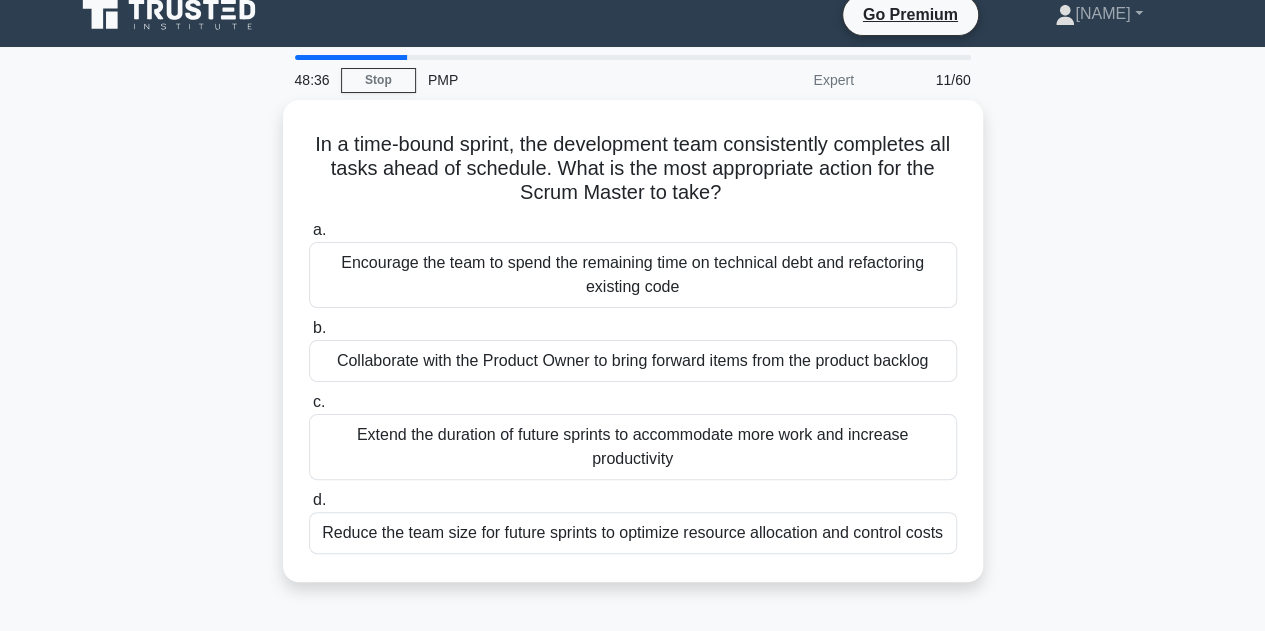 scroll, scrollTop: 0, scrollLeft: 0, axis: both 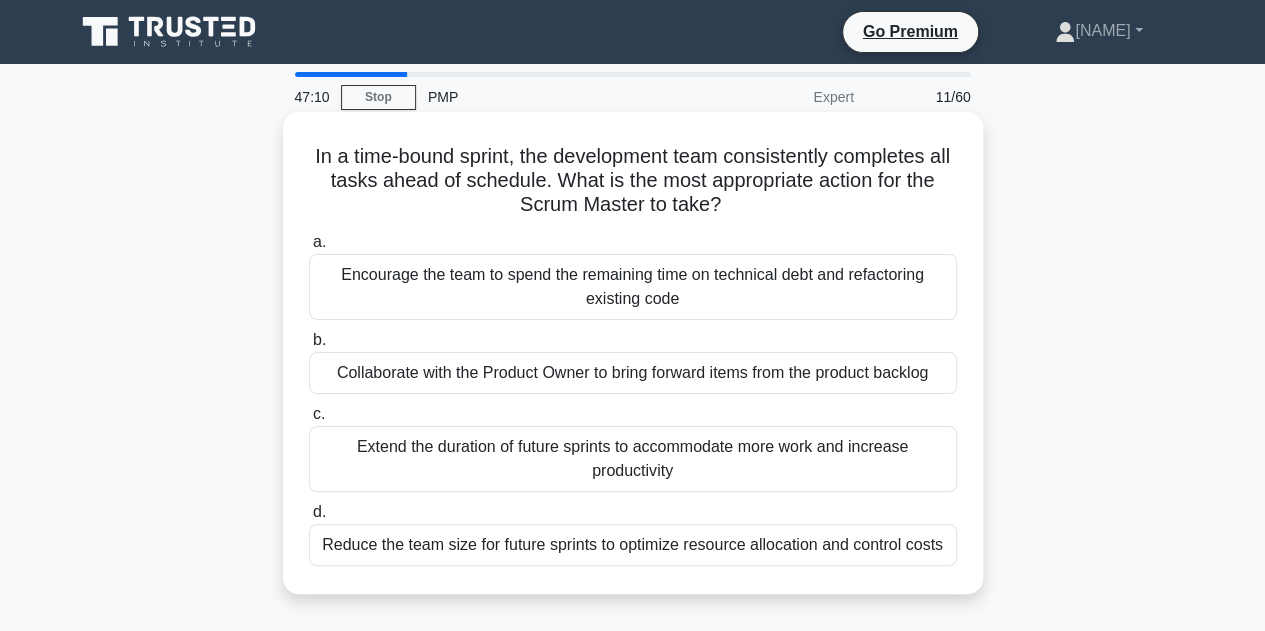 click on "Collaborate with the Product Owner to bring forward items from the product backlog" at bounding box center [633, 373] 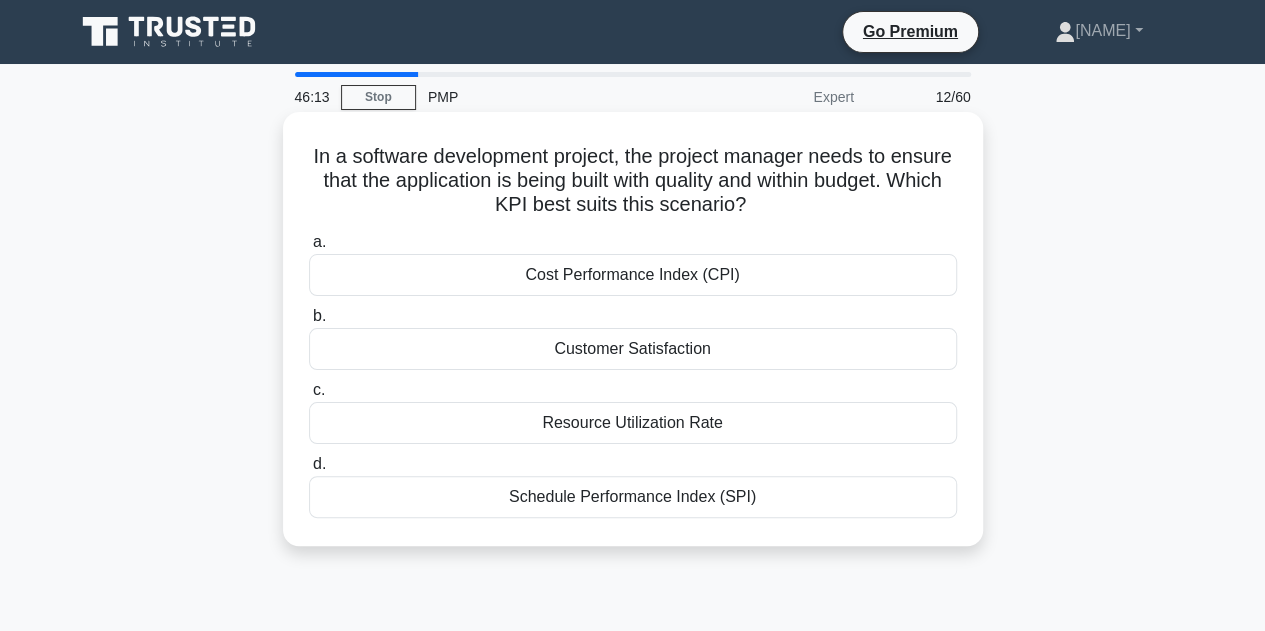 click on "Customer Satisfaction" at bounding box center (633, 349) 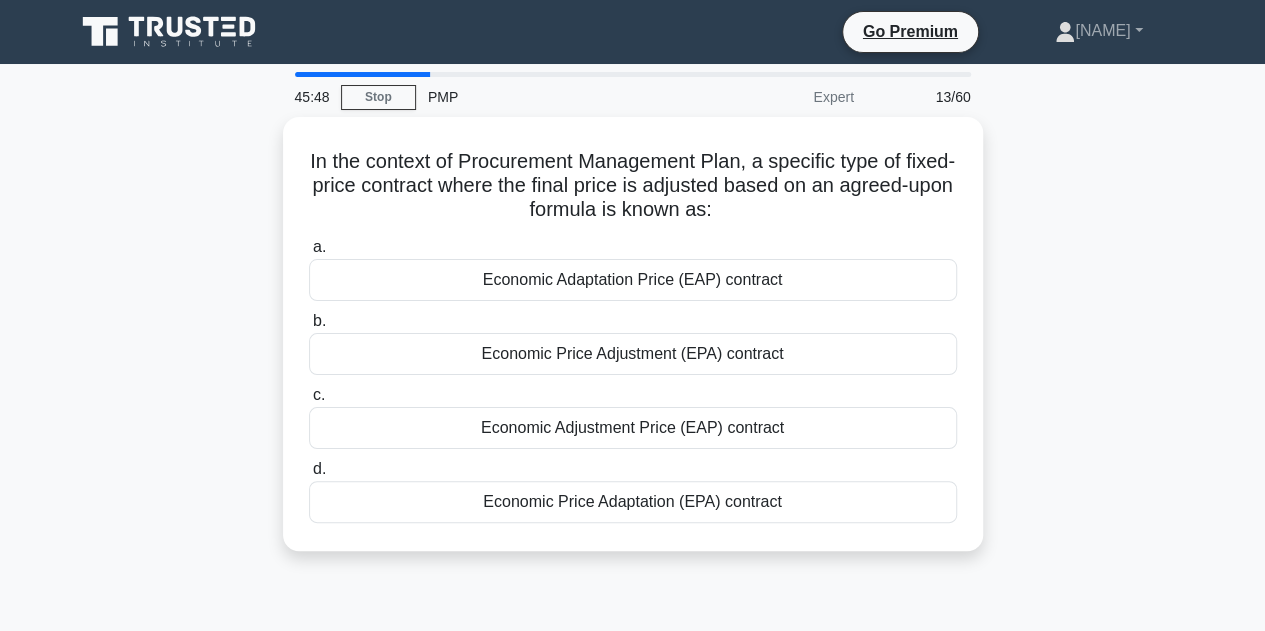 drag, startPoint x: 592, startPoint y: 344, endPoint x: 236, endPoint y: 326, distance: 356.45477 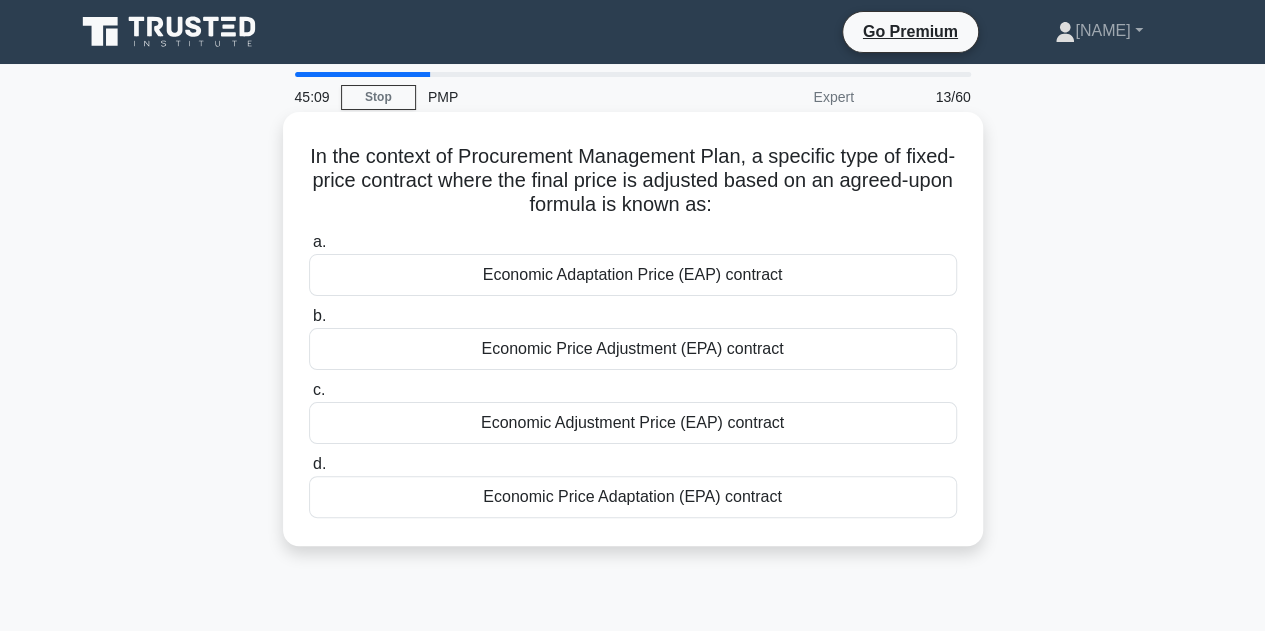 click on "Economic Price Adaptation (EPA) contract" at bounding box center [633, 497] 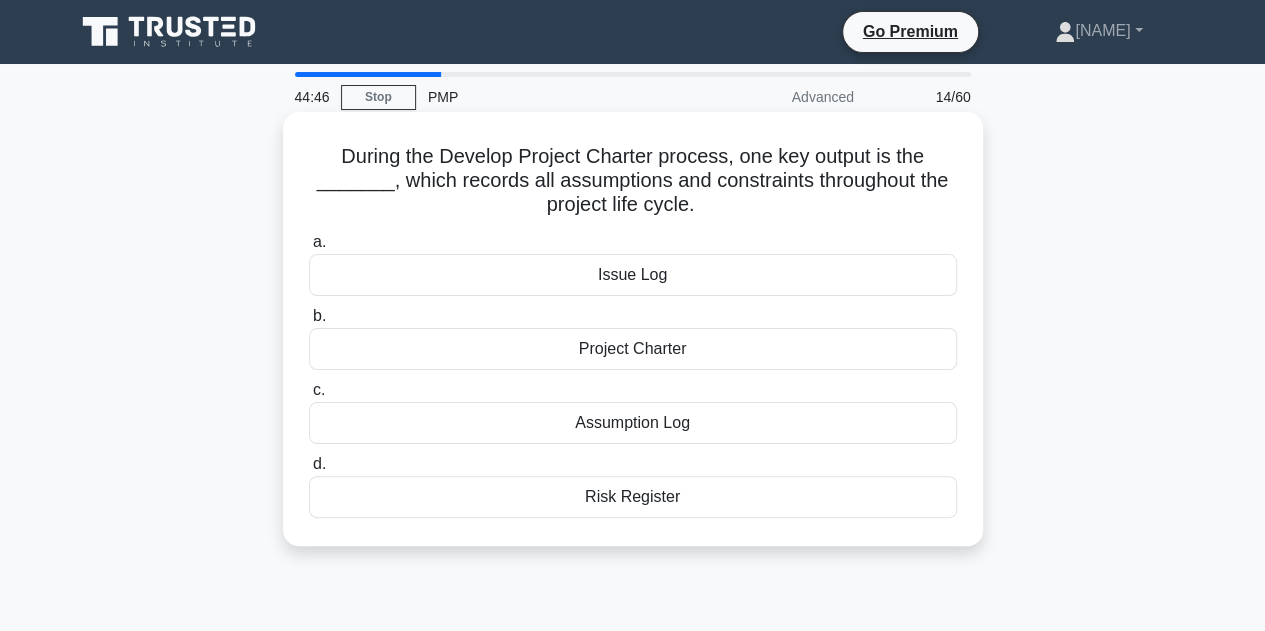 click on "Assumption Log" at bounding box center (633, 423) 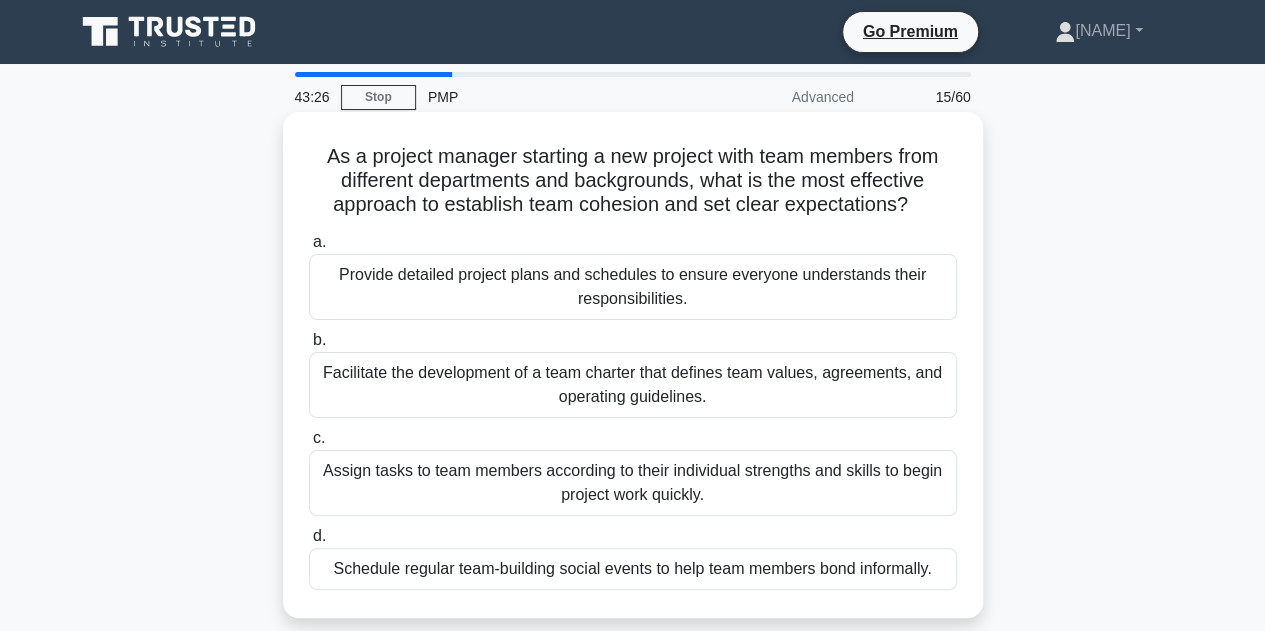 click on "Facilitate the development of a team charter that defines team values, agreements, and operating guidelines." at bounding box center [633, 385] 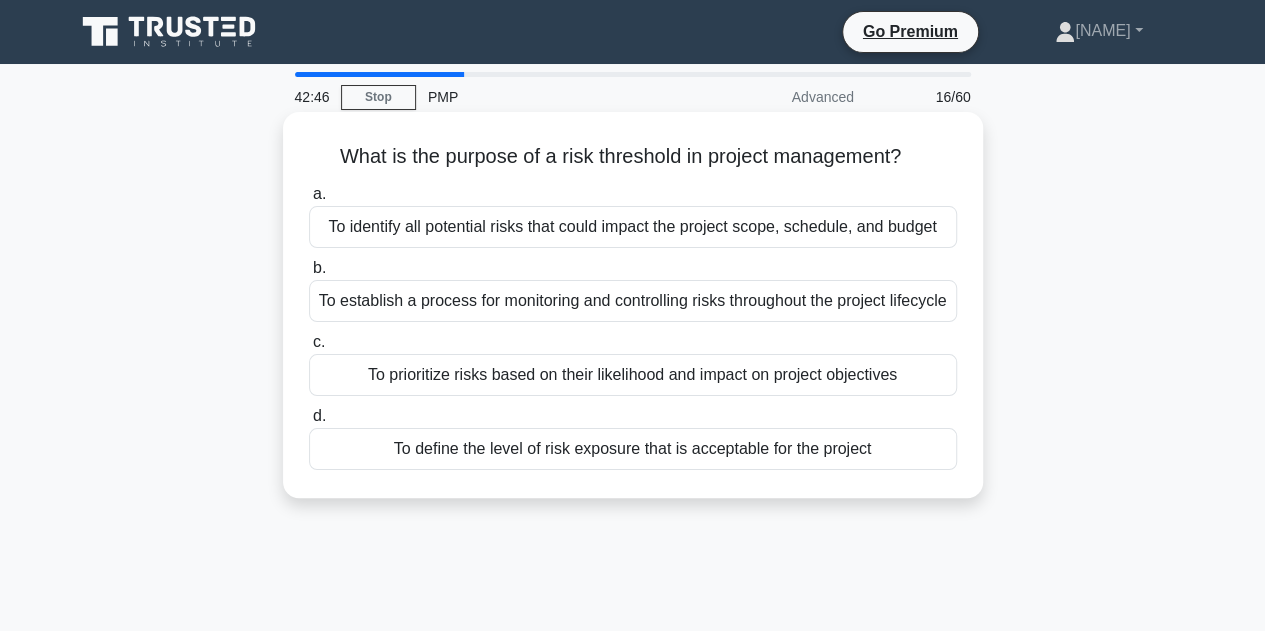 click on "To define the level of risk exposure that is acceptable for the project" at bounding box center (633, 449) 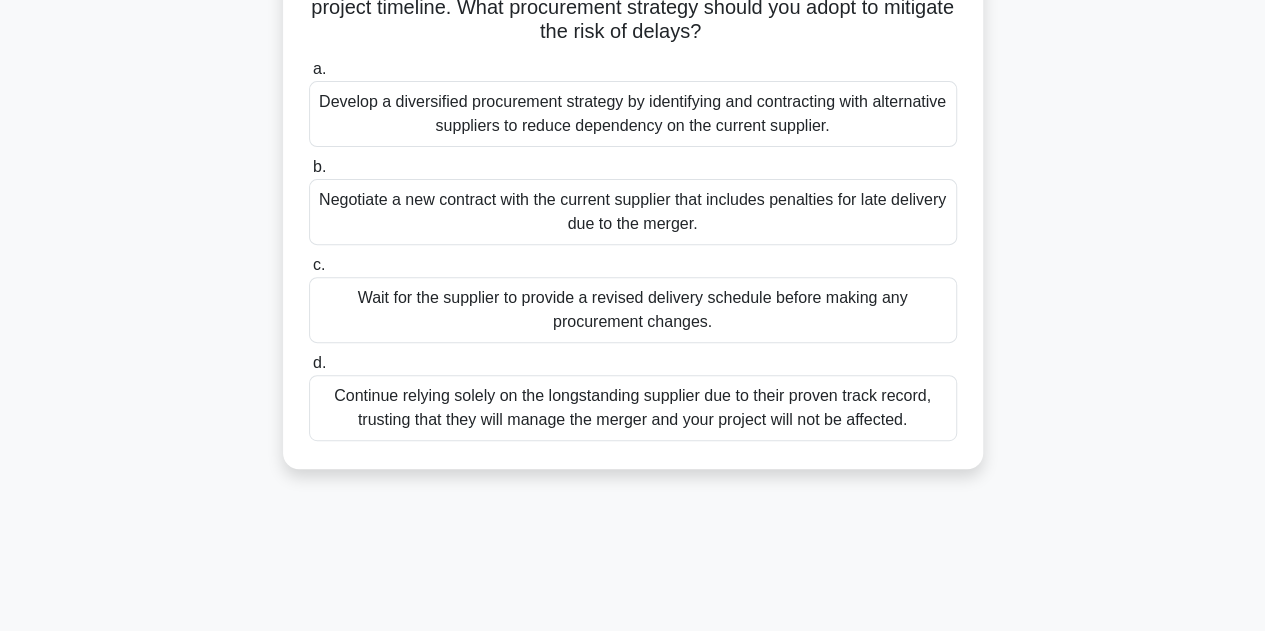 scroll, scrollTop: 300, scrollLeft: 0, axis: vertical 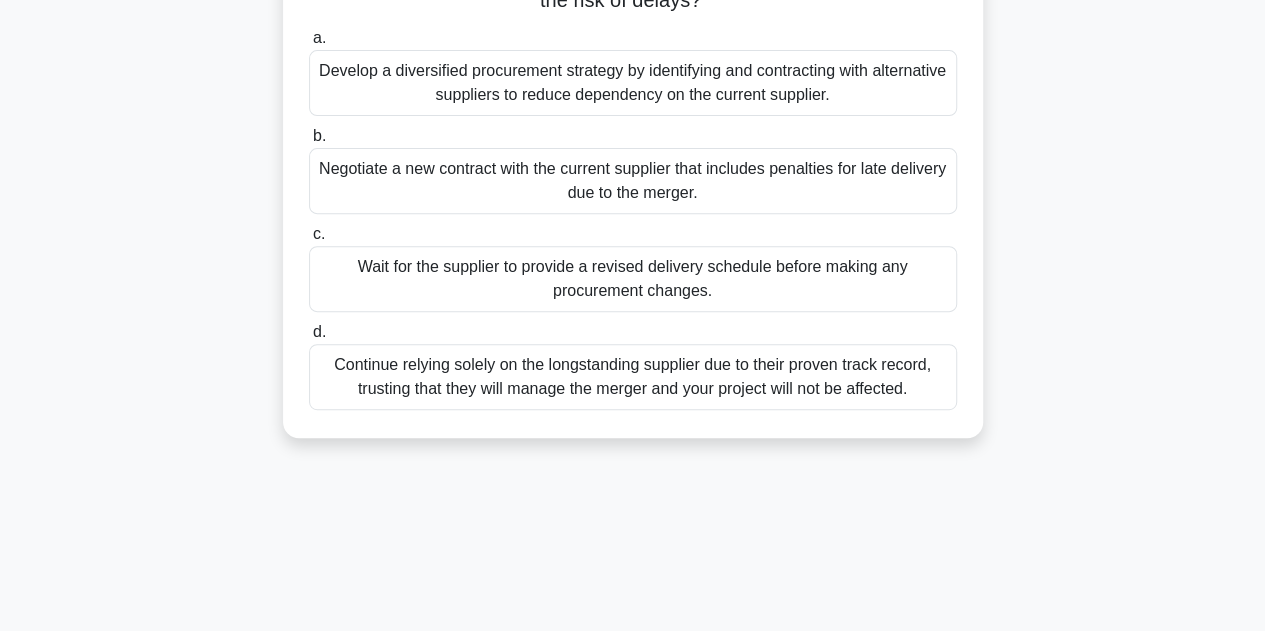 click on "Negotiate a new contract with the current supplier that includes penalties for late delivery due to the merger." at bounding box center [633, 181] 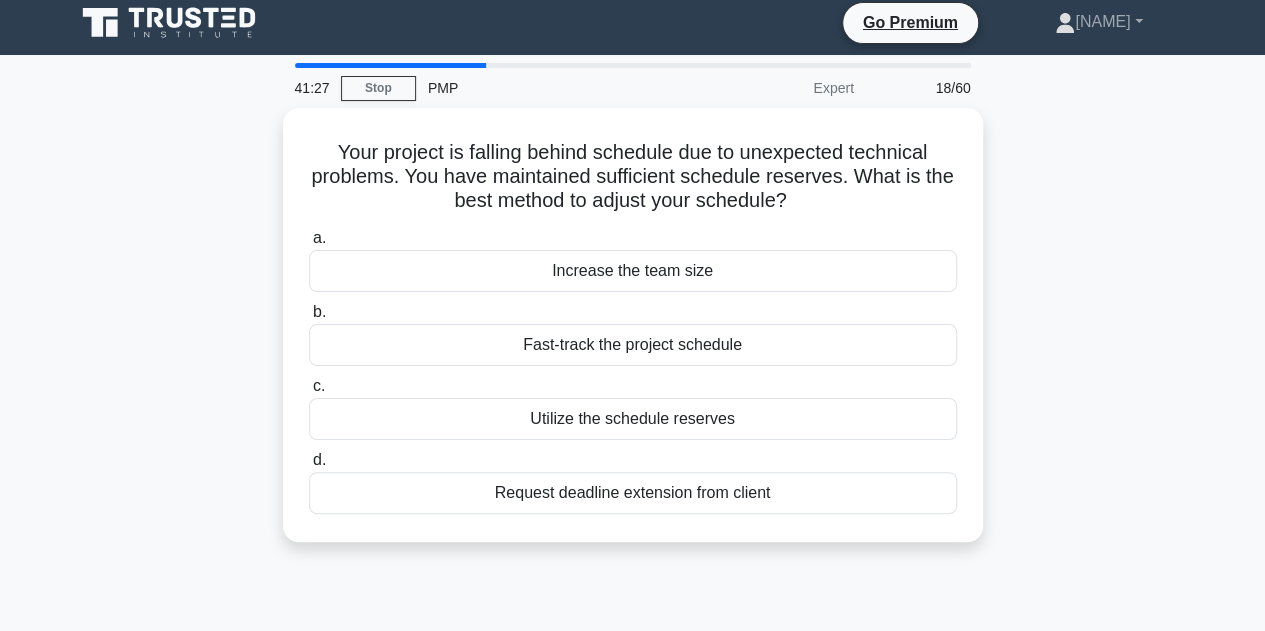 scroll, scrollTop: 0, scrollLeft: 0, axis: both 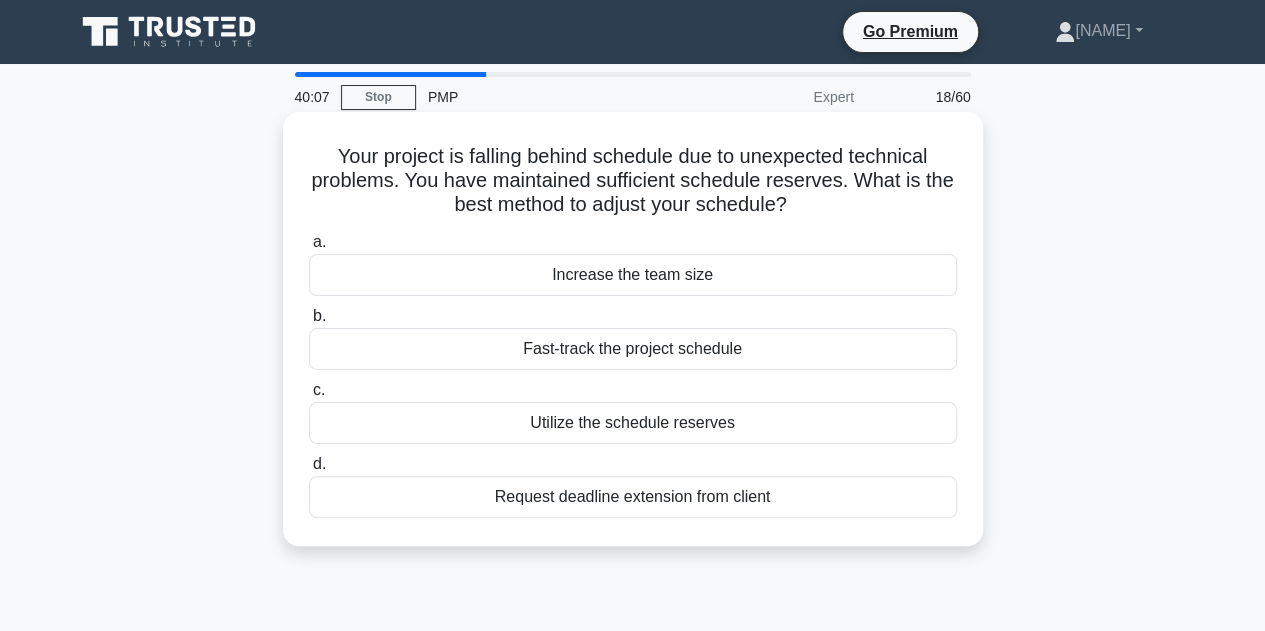 click on "Utilize the schedule reserves" at bounding box center (633, 423) 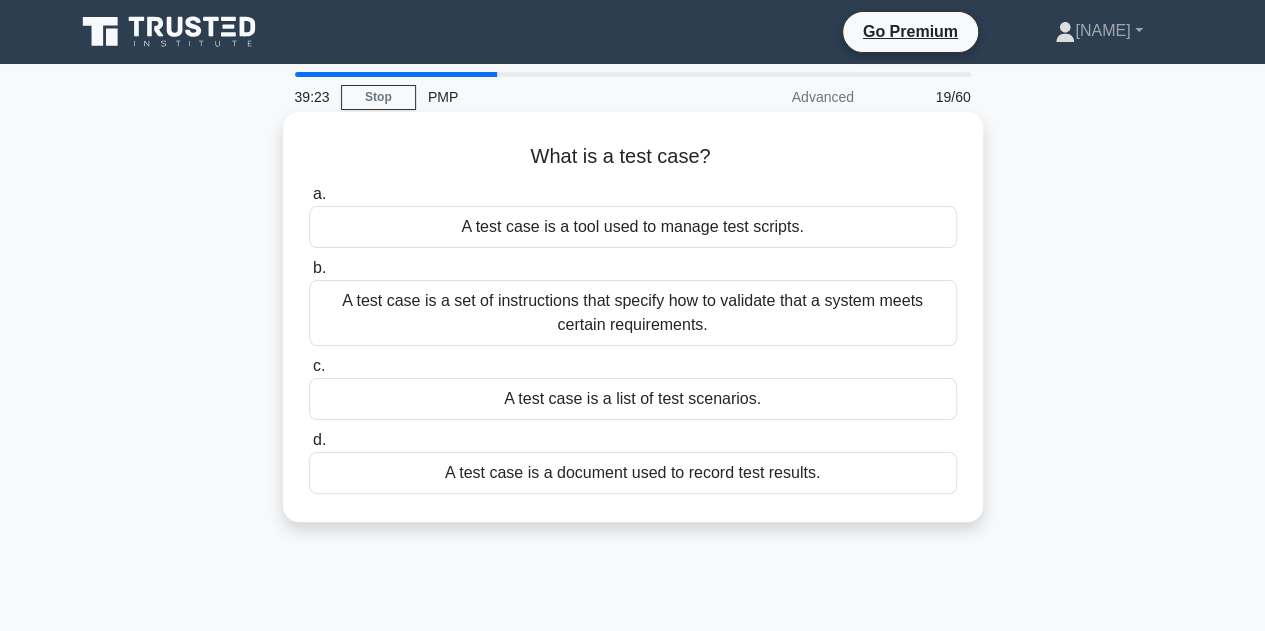 click on "A test case is a set of instructions that specify how to validate that a system meets certain requirements." at bounding box center [633, 313] 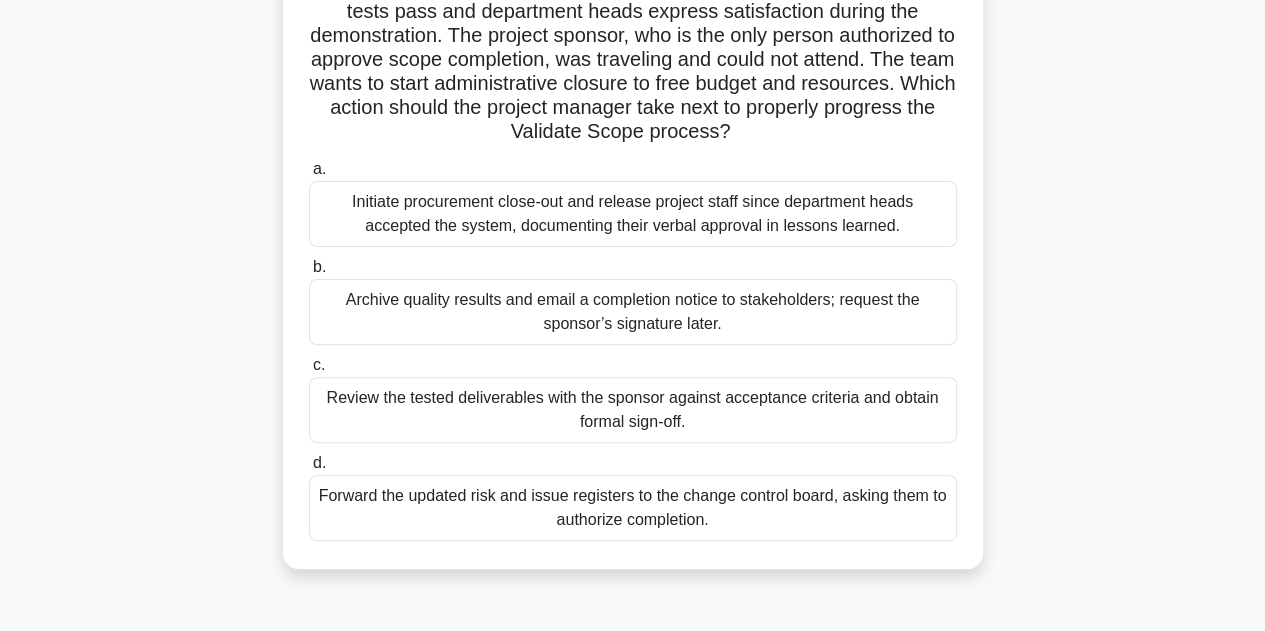 scroll, scrollTop: 200, scrollLeft: 0, axis: vertical 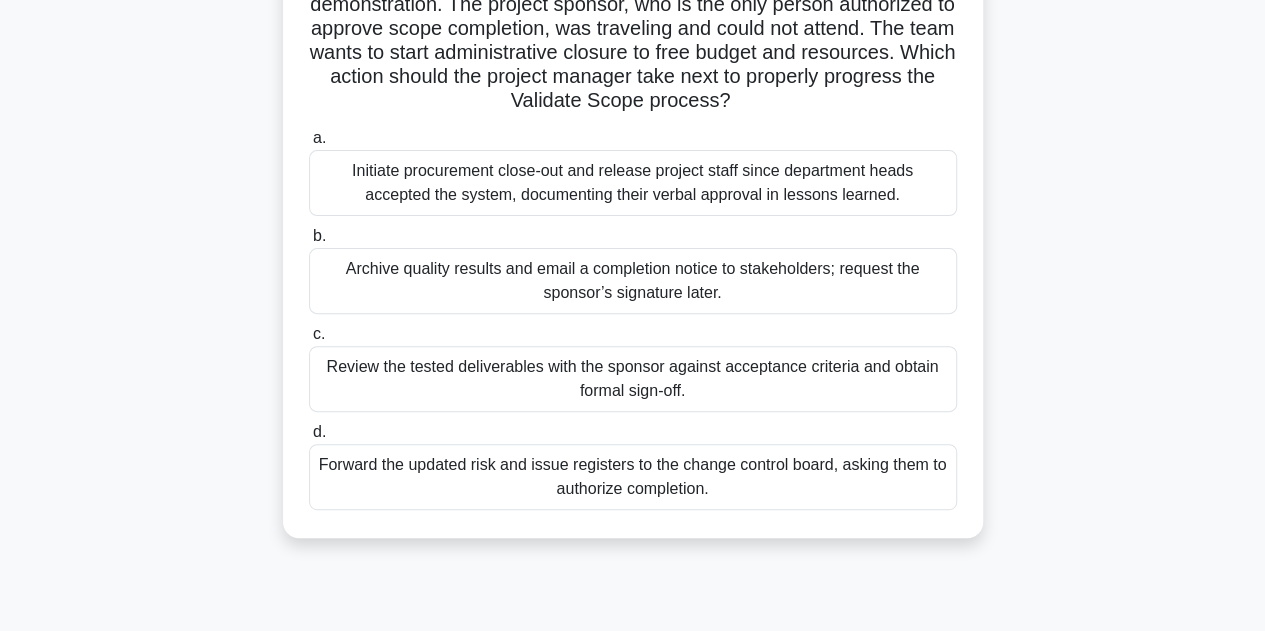 click on "Review the tested deliverables with the sponsor against acceptance criteria and obtain formal sign-off." at bounding box center [633, 379] 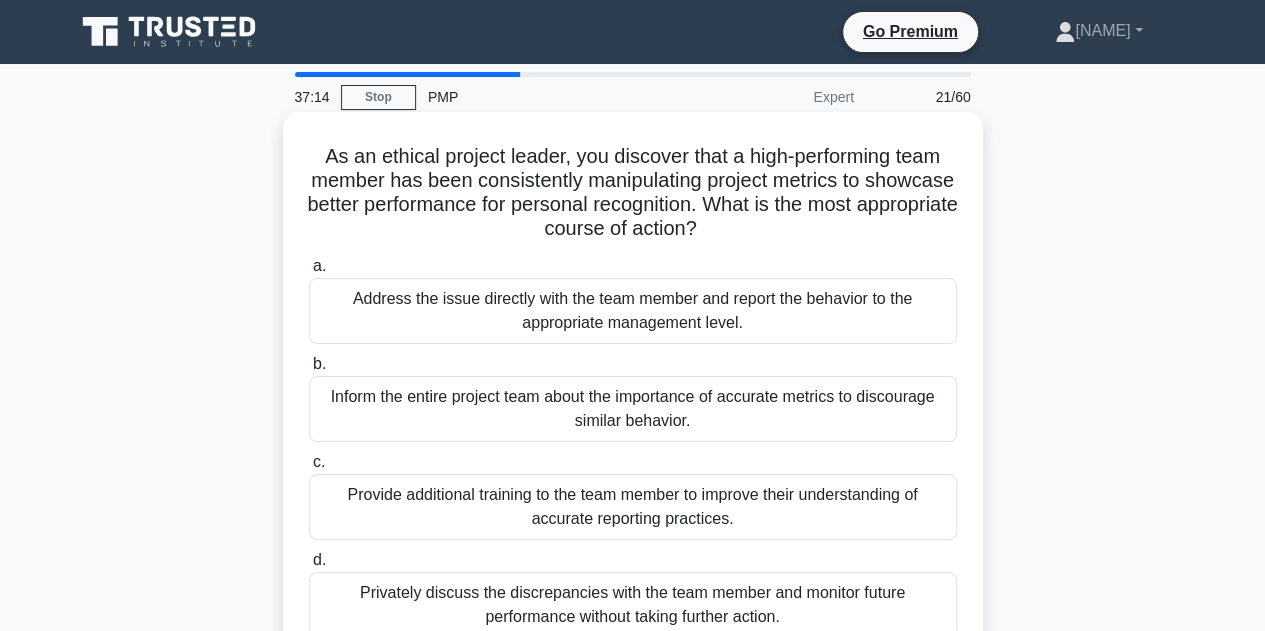 scroll, scrollTop: 100, scrollLeft: 0, axis: vertical 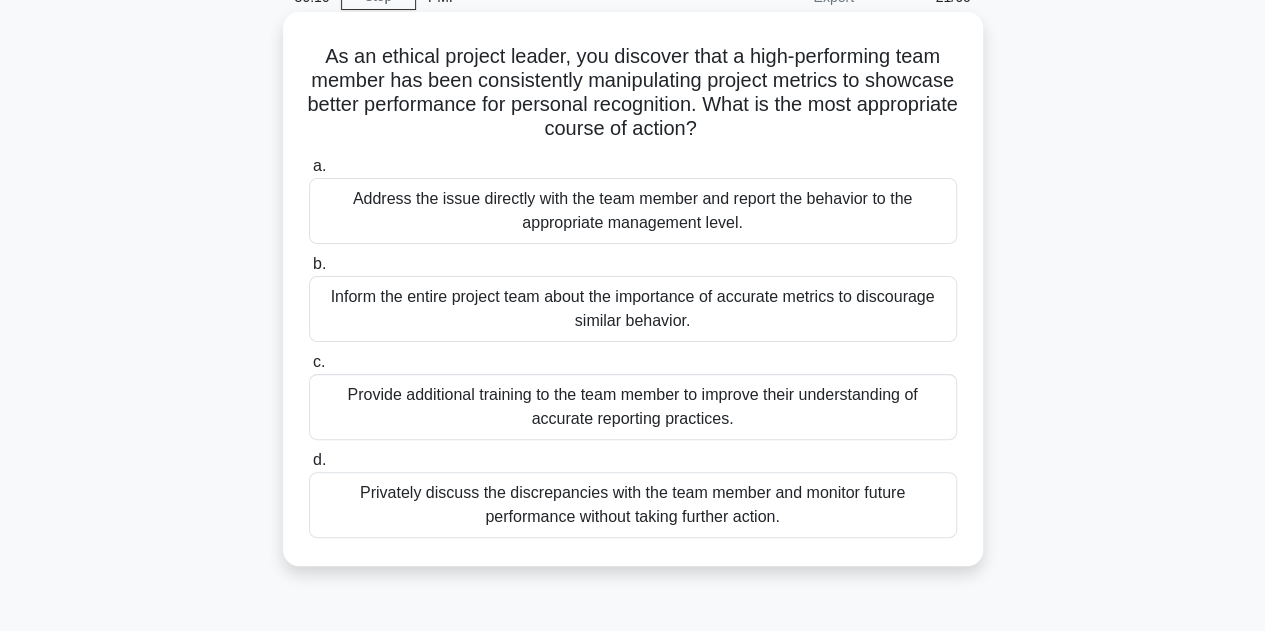 click on "Inform the entire project team about the importance of accurate metrics to discourage similar behavior." at bounding box center (633, 309) 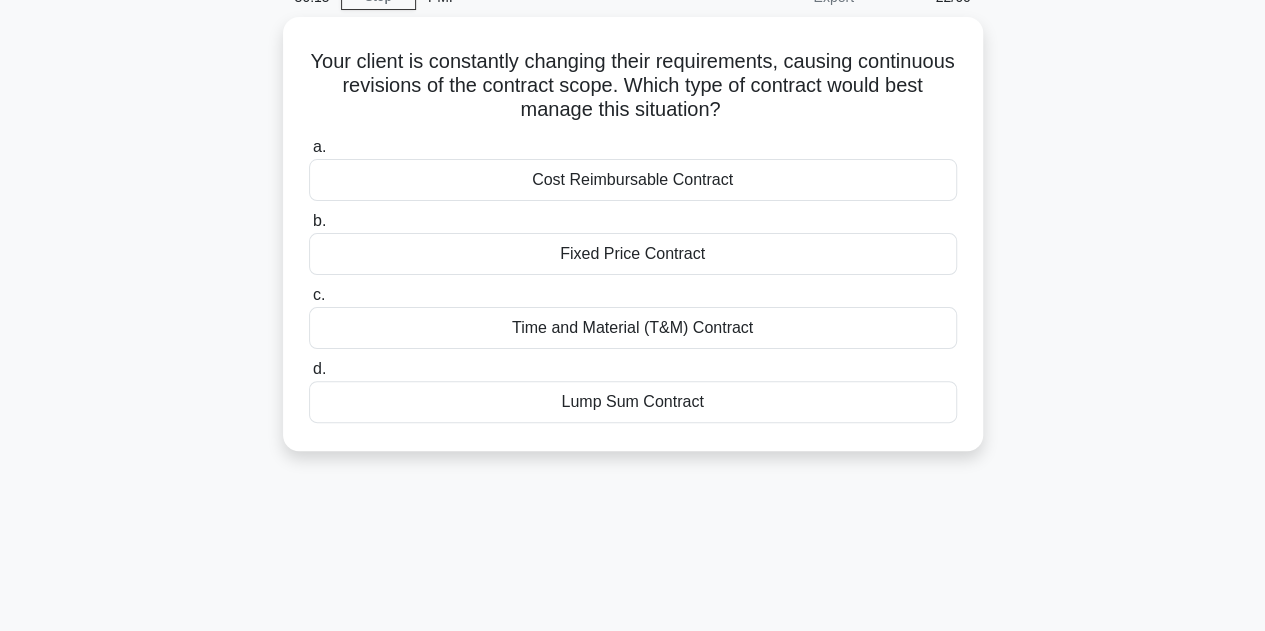scroll, scrollTop: 0, scrollLeft: 0, axis: both 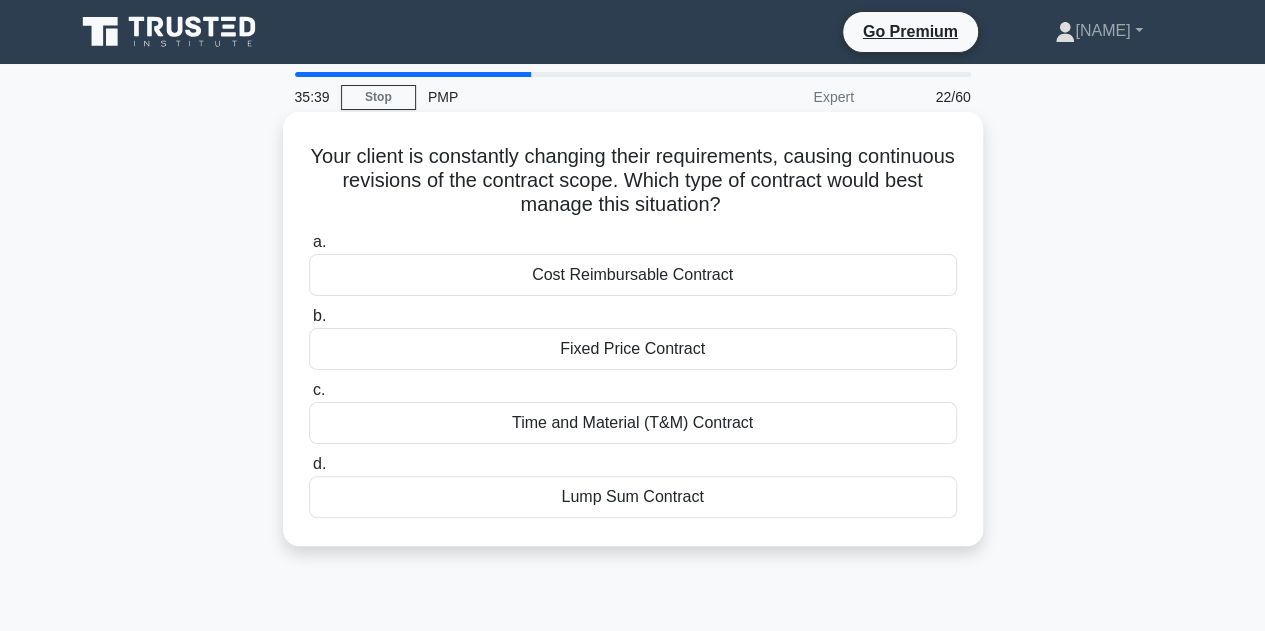 click on "Time and Material (T&M) Contract" at bounding box center [633, 423] 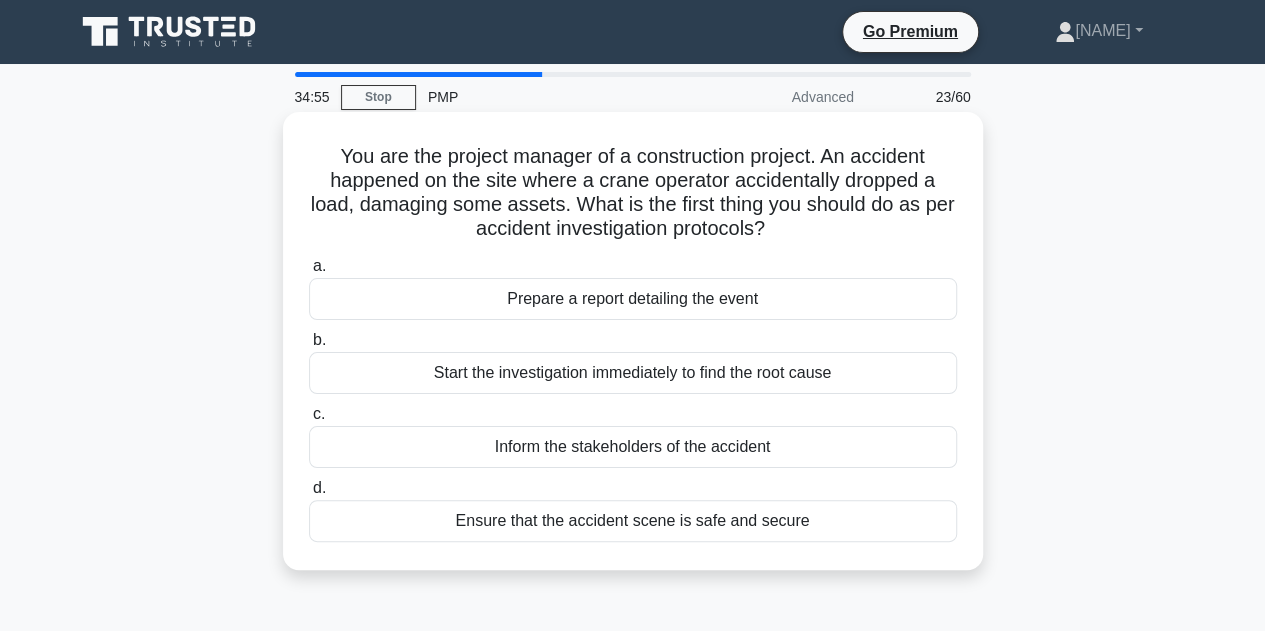 click on "Ensure that the accident scene is safe and secure" at bounding box center (633, 521) 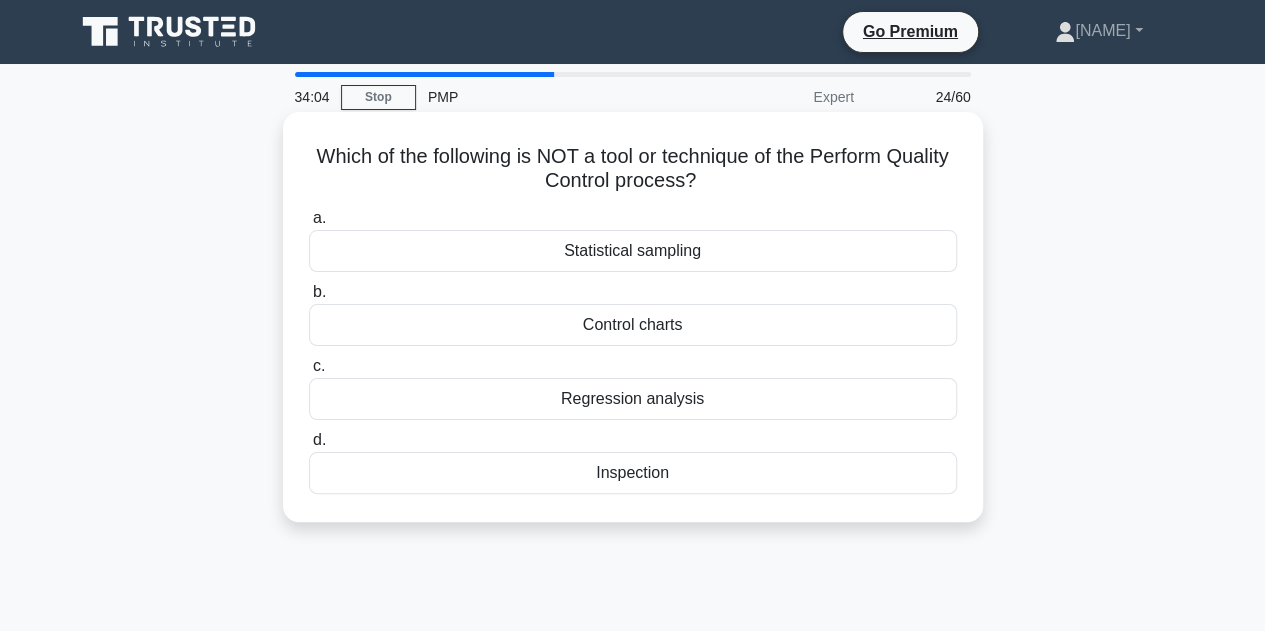 click on "Regression analysis" at bounding box center (633, 399) 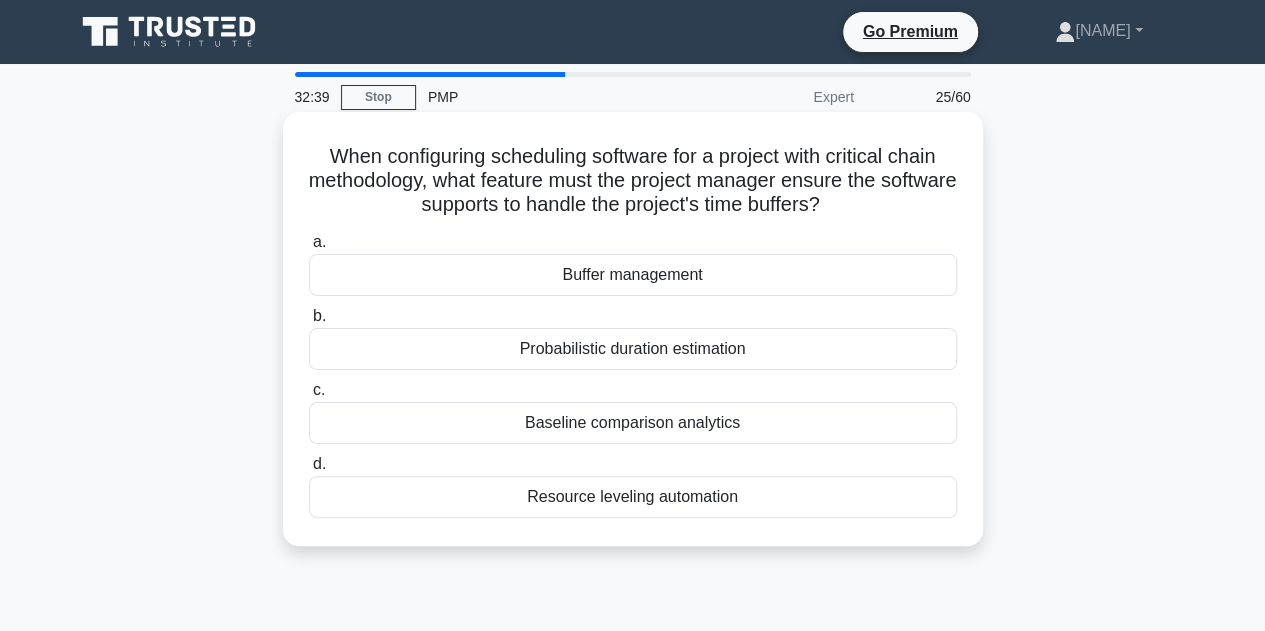 click on "Buffer management" at bounding box center (633, 275) 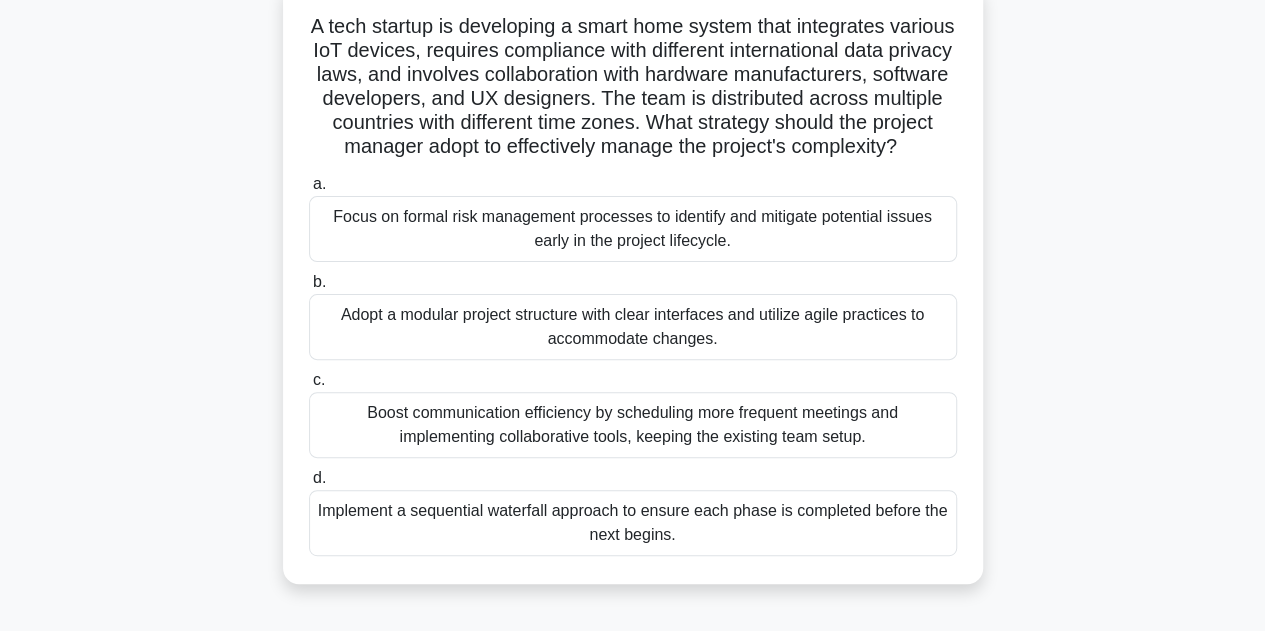 scroll, scrollTop: 100, scrollLeft: 0, axis: vertical 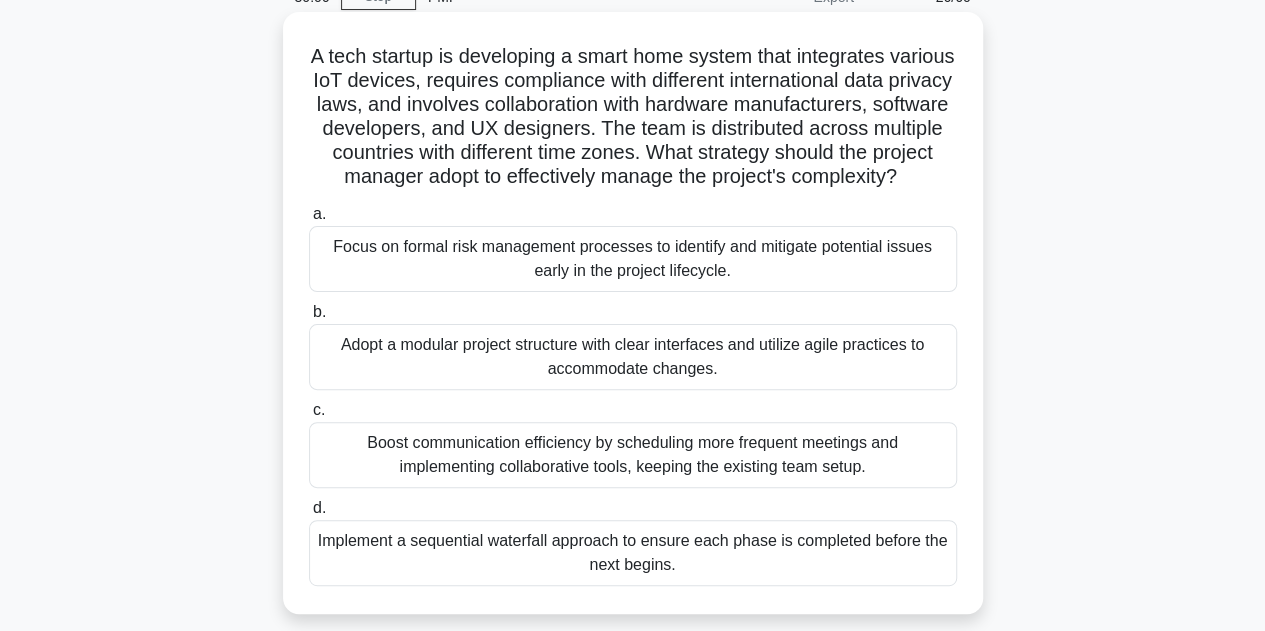 click on "Focus on formal risk management processes to identify and mitigate potential issues early in the project lifecycle." at bounding box center [633, 259] 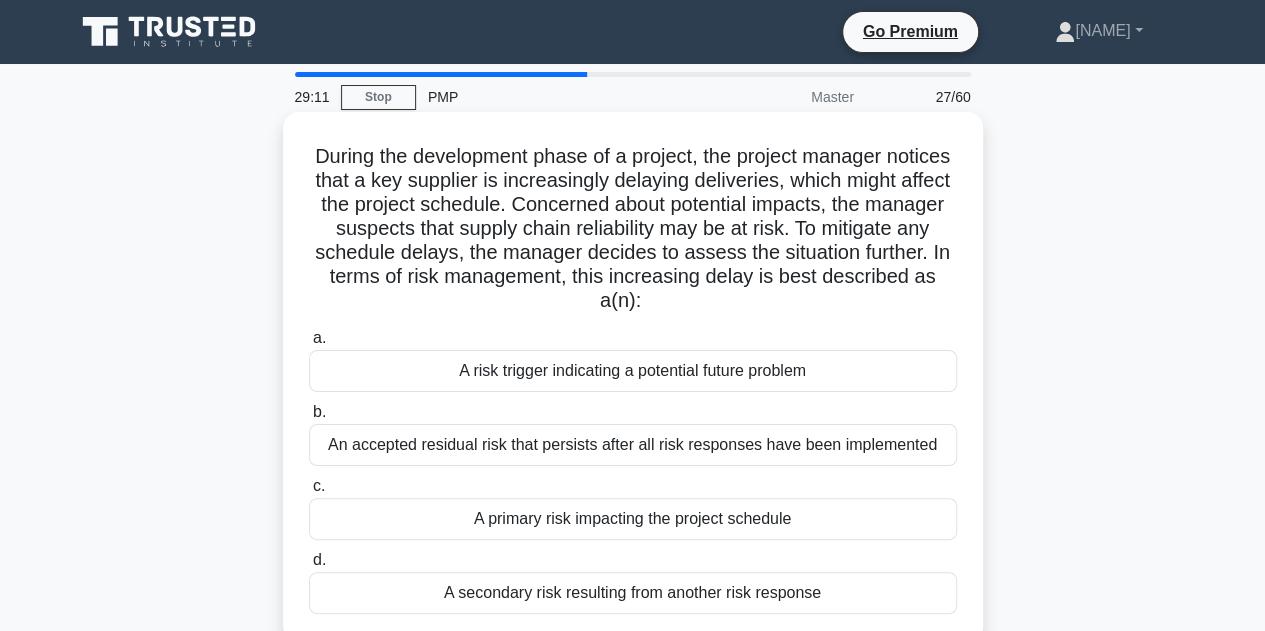 scroll, scrollTop: 100, scrollLeft: 0, axis: vertical 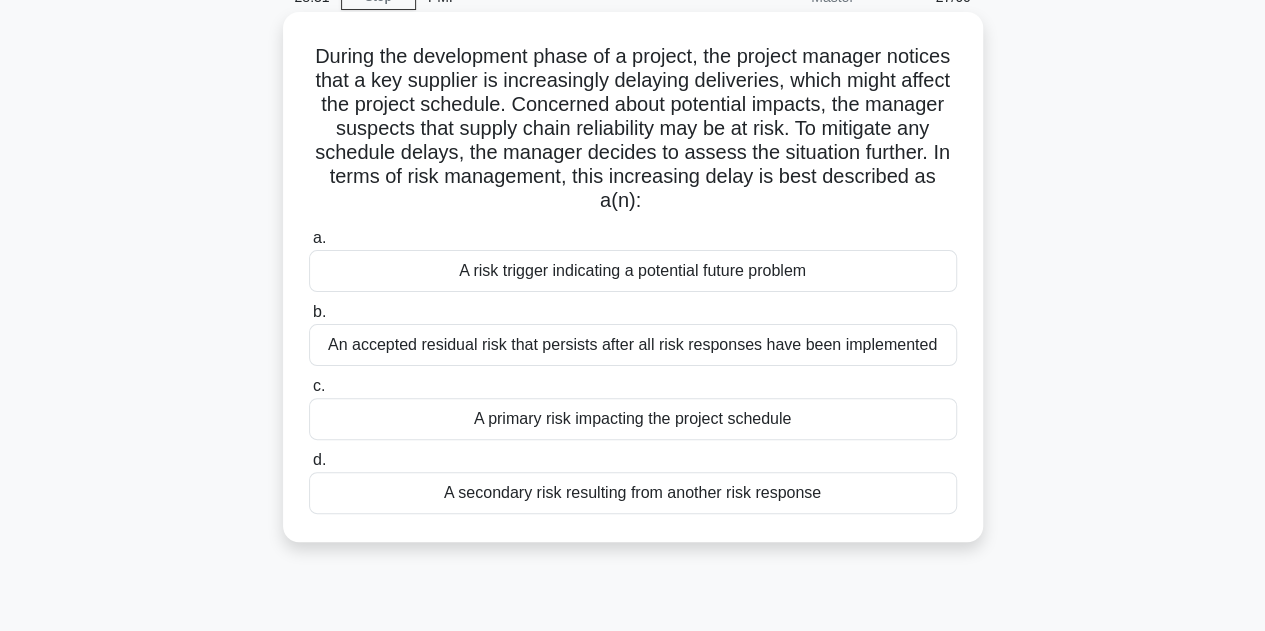 click on "A primary risk impacting the project schedule" at bounding box center (633, 419) 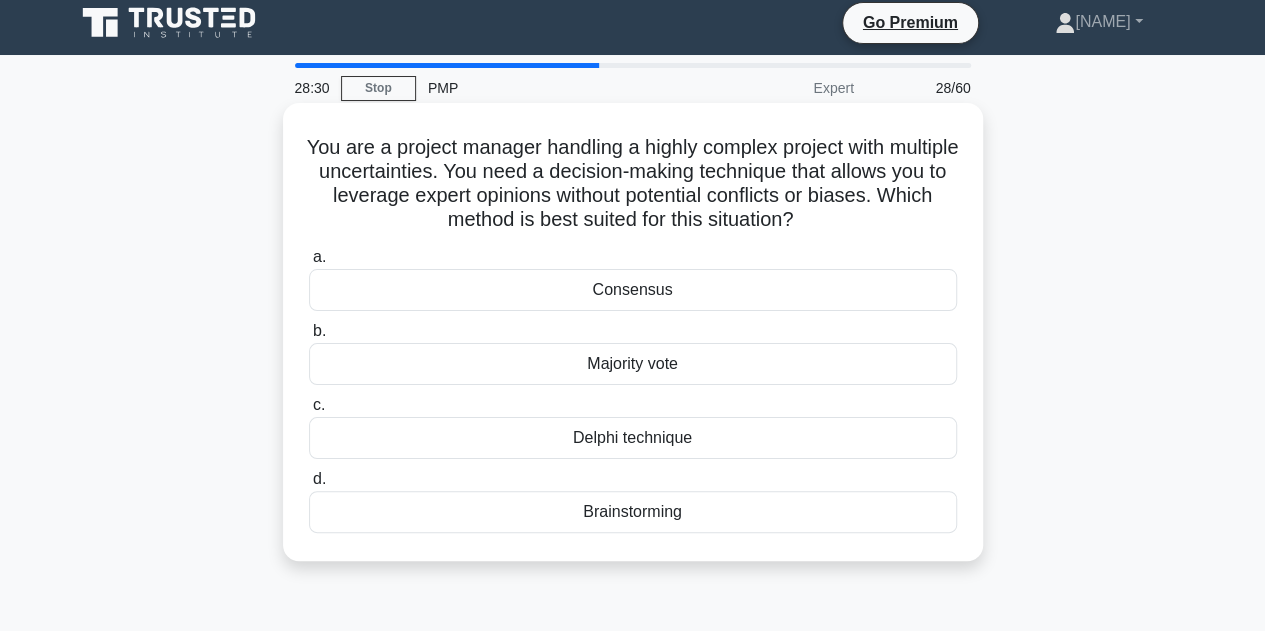 scroll, scrollTop: 0, scrollLeft: 0, axis: both 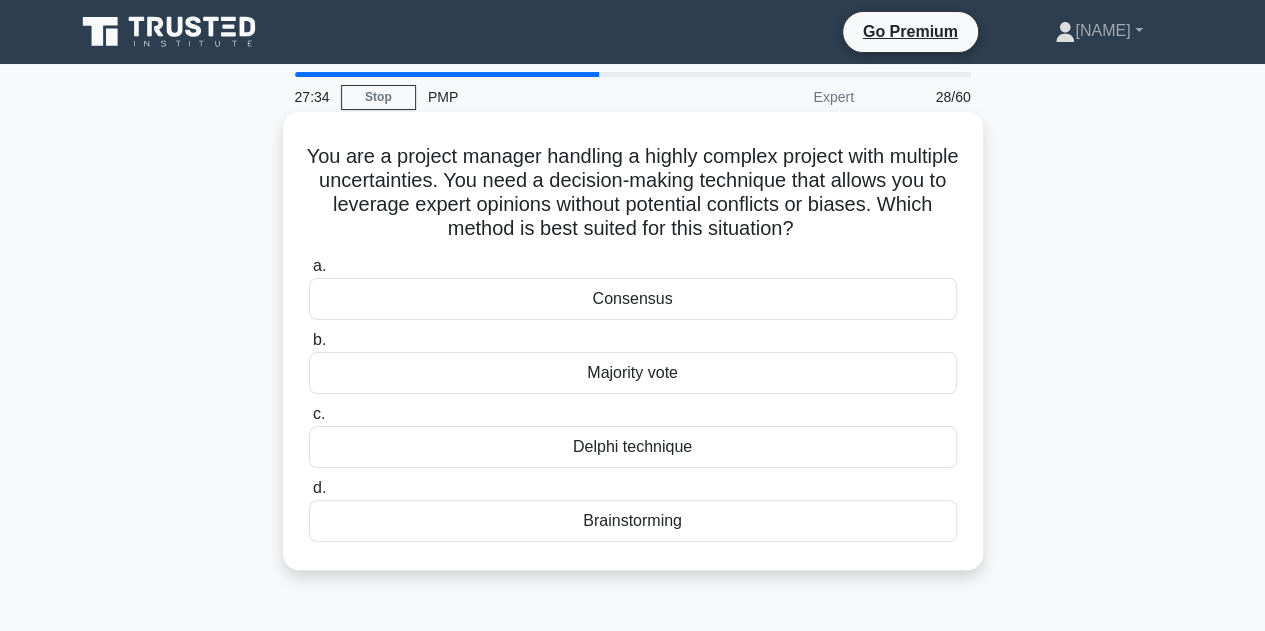 click on "Brainstorming" at bounding box center [633, 521] 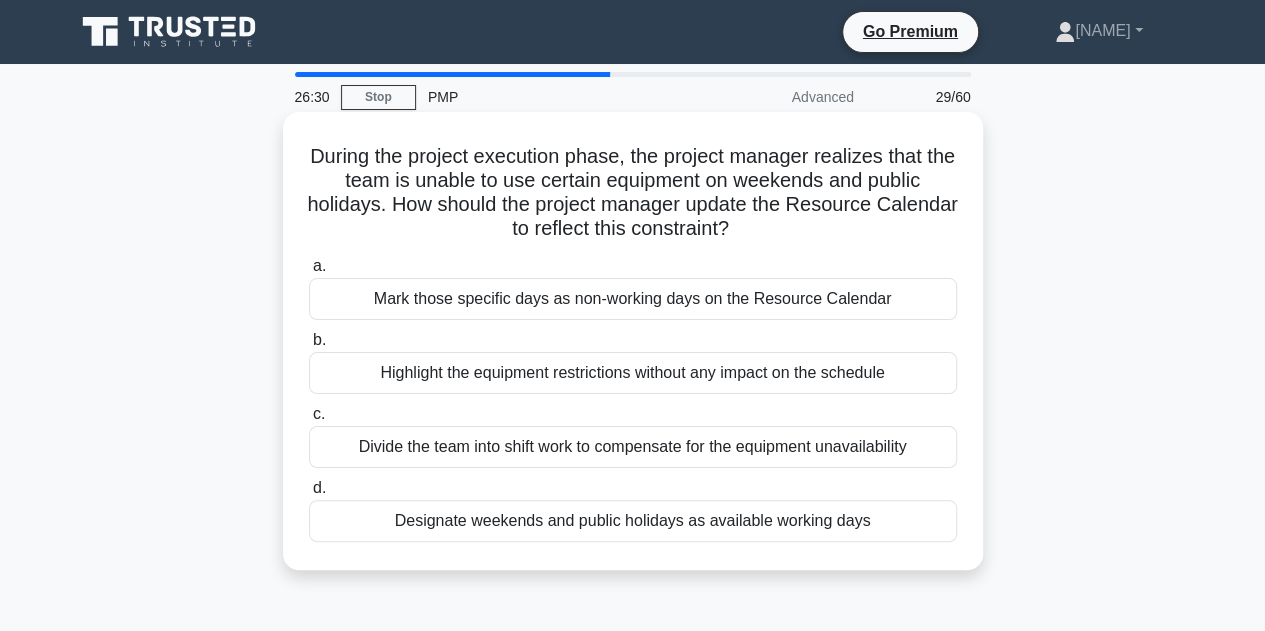 click on "Highlight the equipment restrictions without any impact on the schedule" at bounding box center (633, 373) 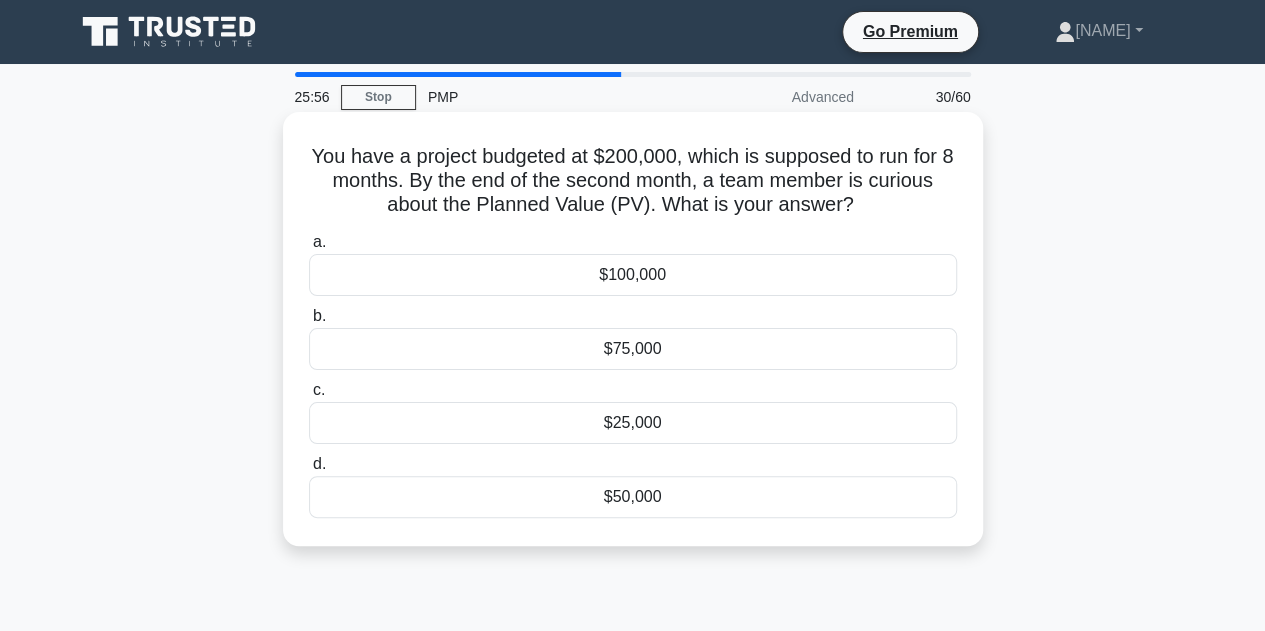 click on "$50,000" at bounding box center [633, 497] 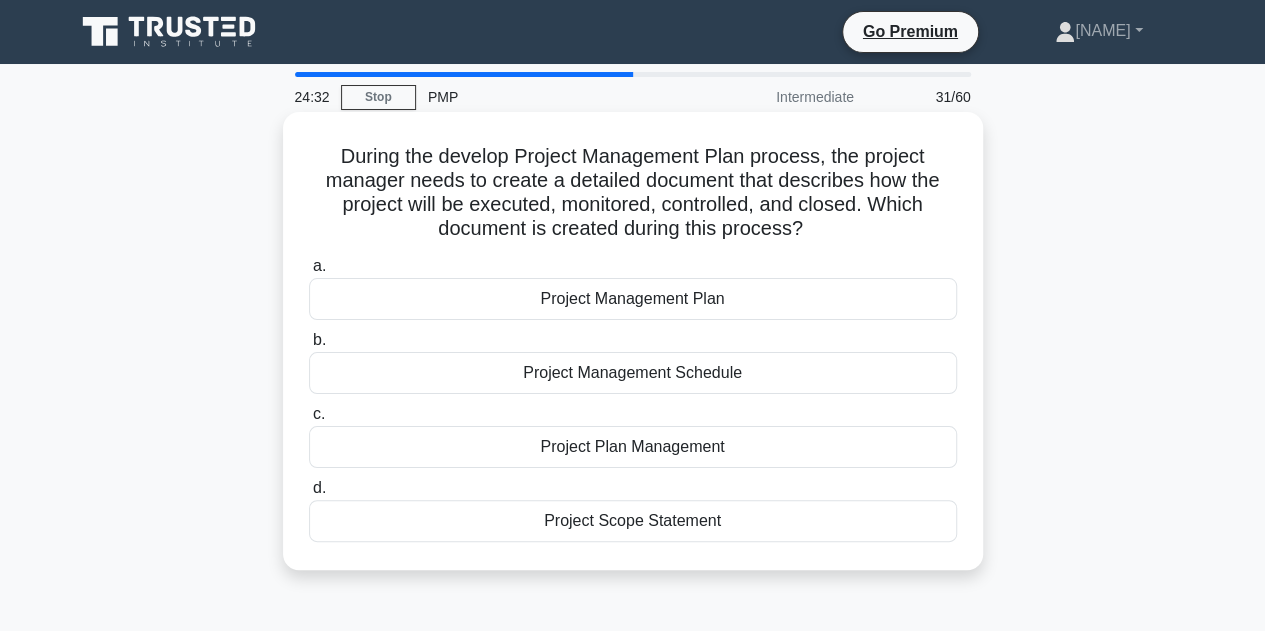 click on "Project Management Plan" at bounding box center [633, 299] 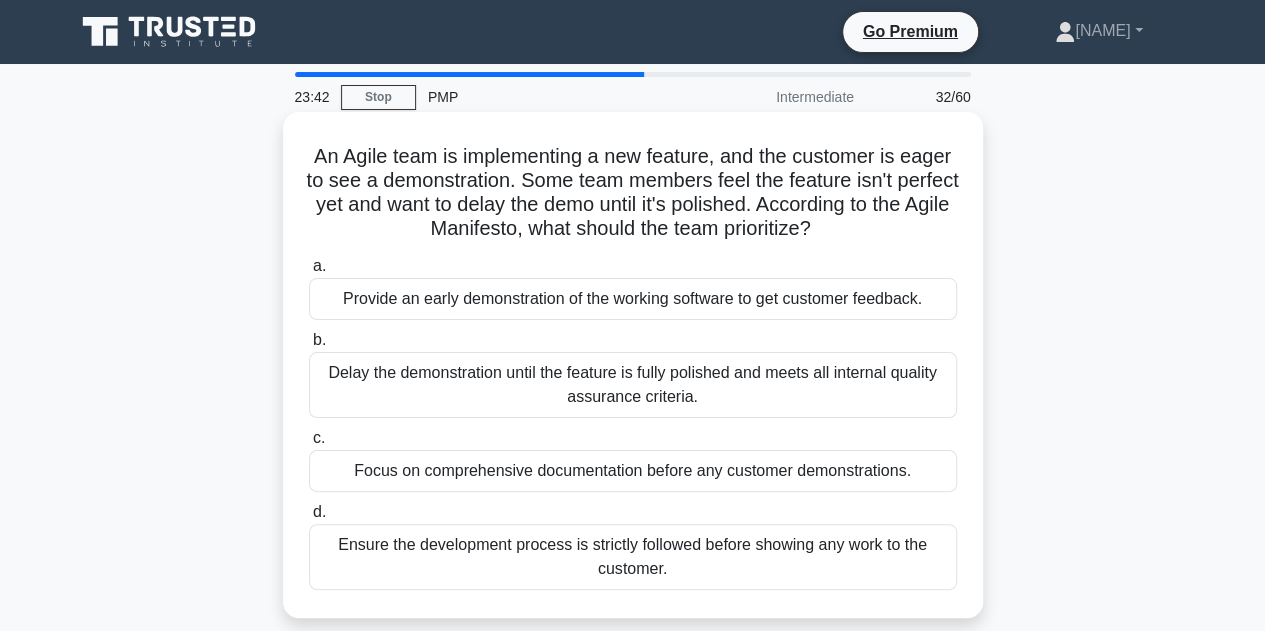 click on "Provide an early demonstration of the working software to get customer feedback." at bounding box center (633, 299) 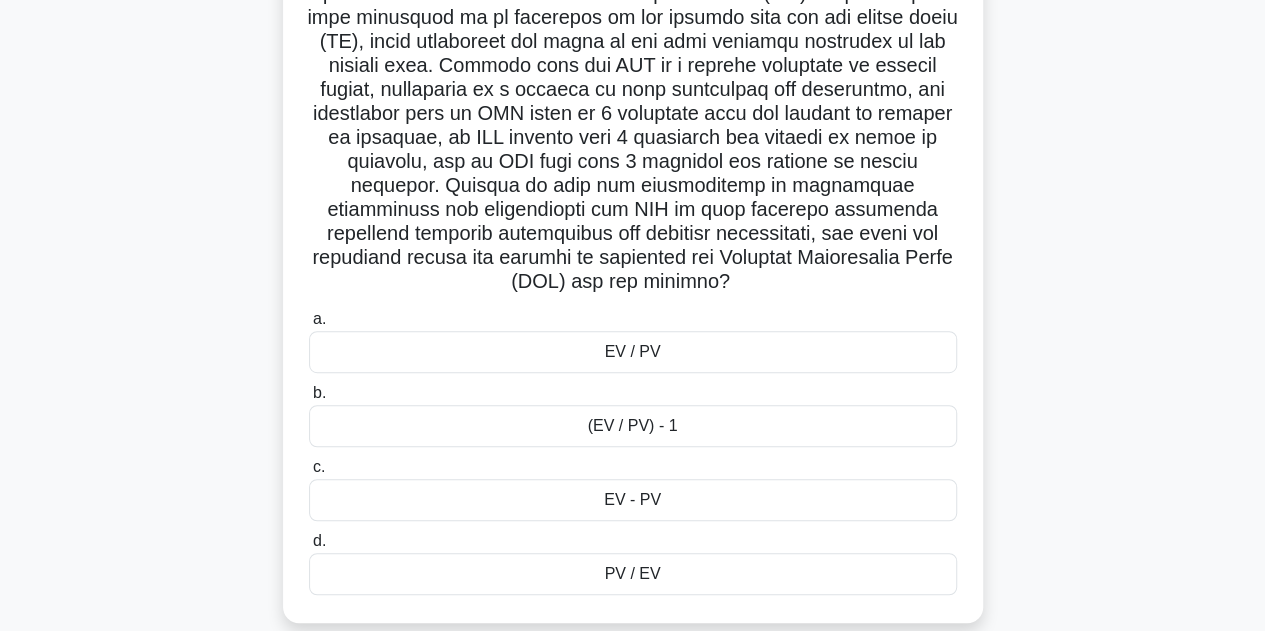 scroll, scrollTop: 478, scrollLeft: 0, axis: vertical 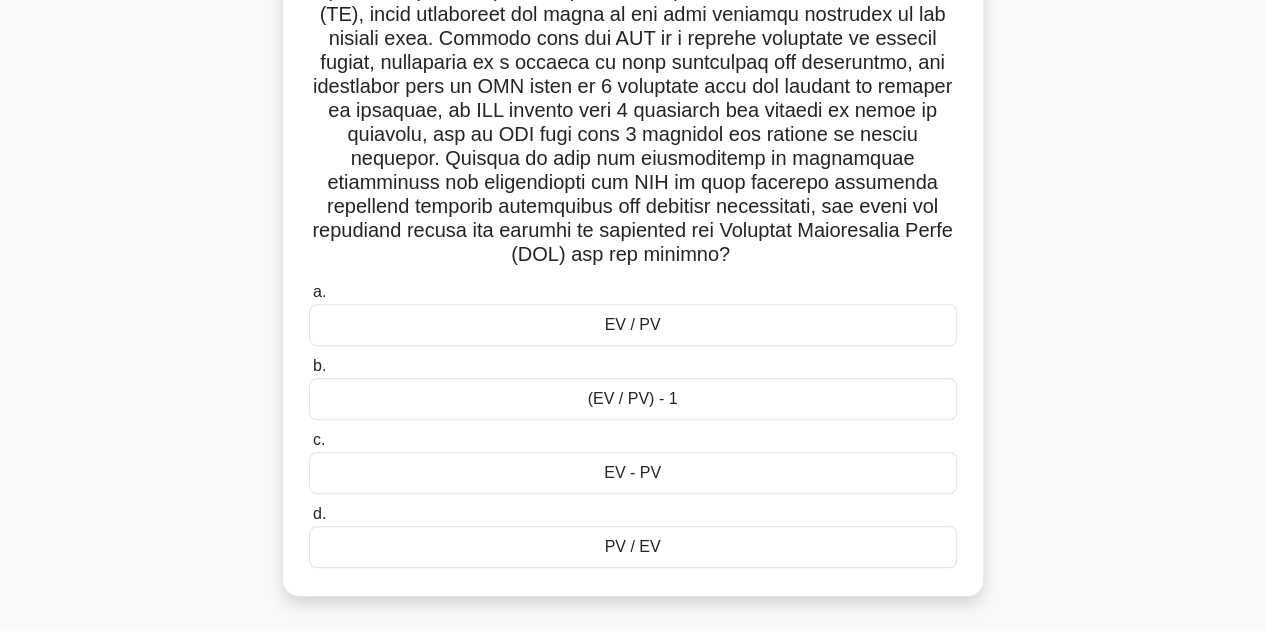 click on "EV / PV" at bounding box center (633, 325) 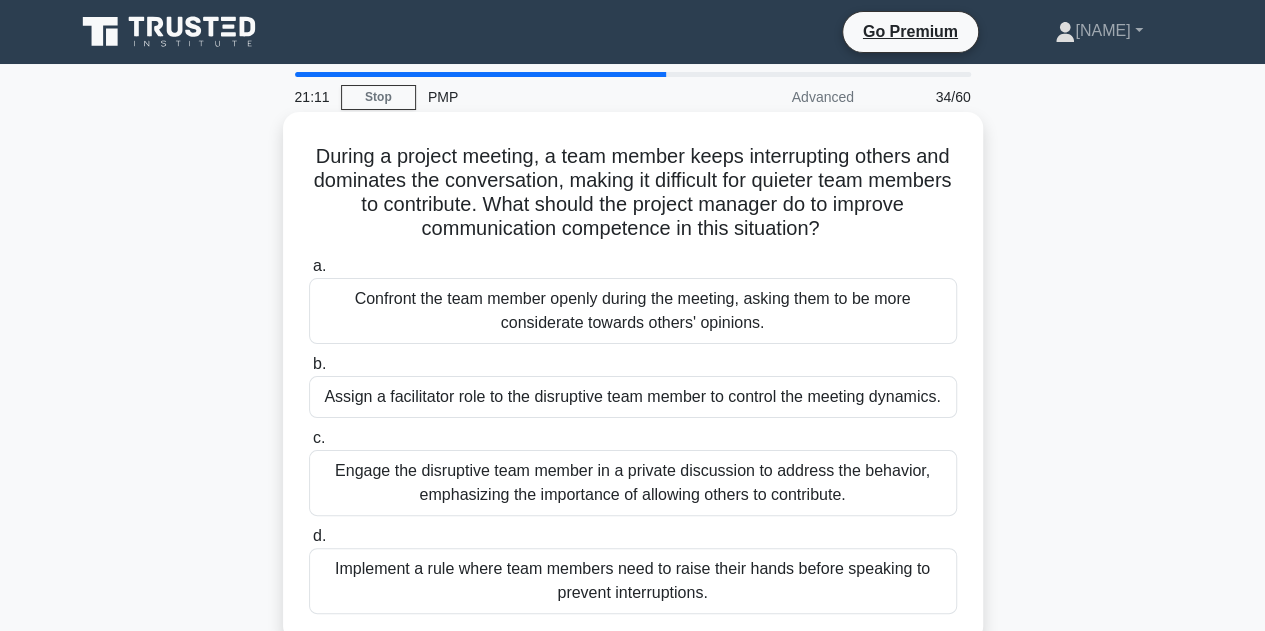 scroll, scrollTop: 100, scrollLeft: 0, axis: vertical 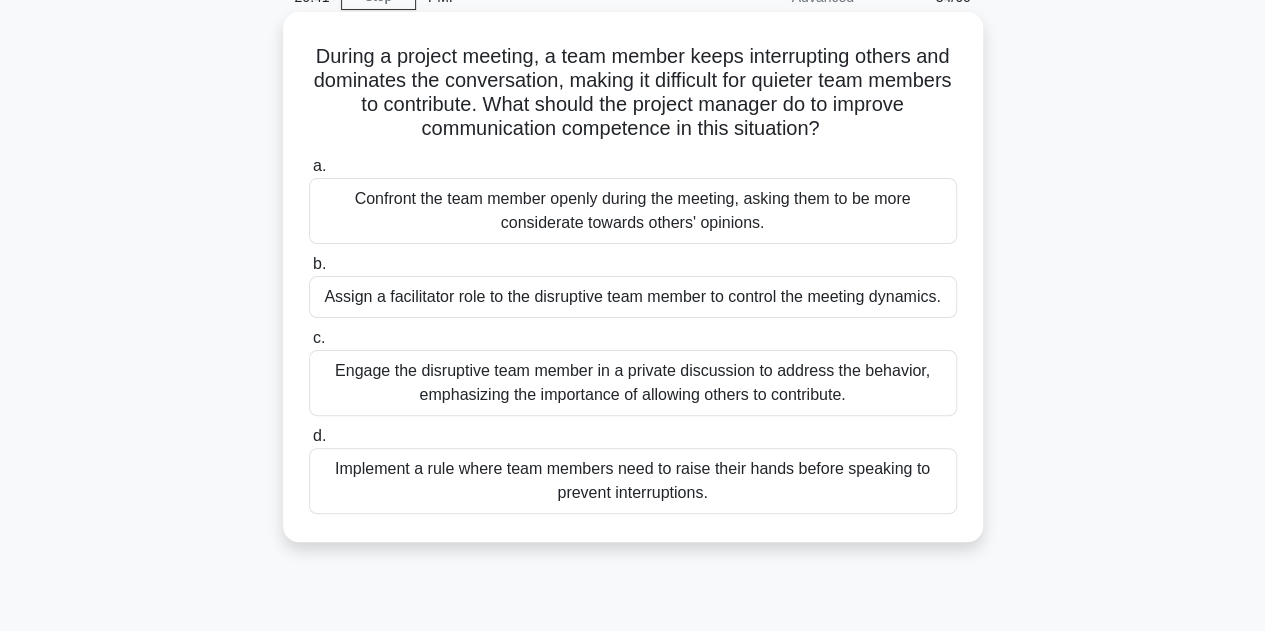 click on "Engage the disruptive team member in a private discussion to address the behavior, emphasizing the importance of allowing others to contribute." at bounding box center (633, 383) 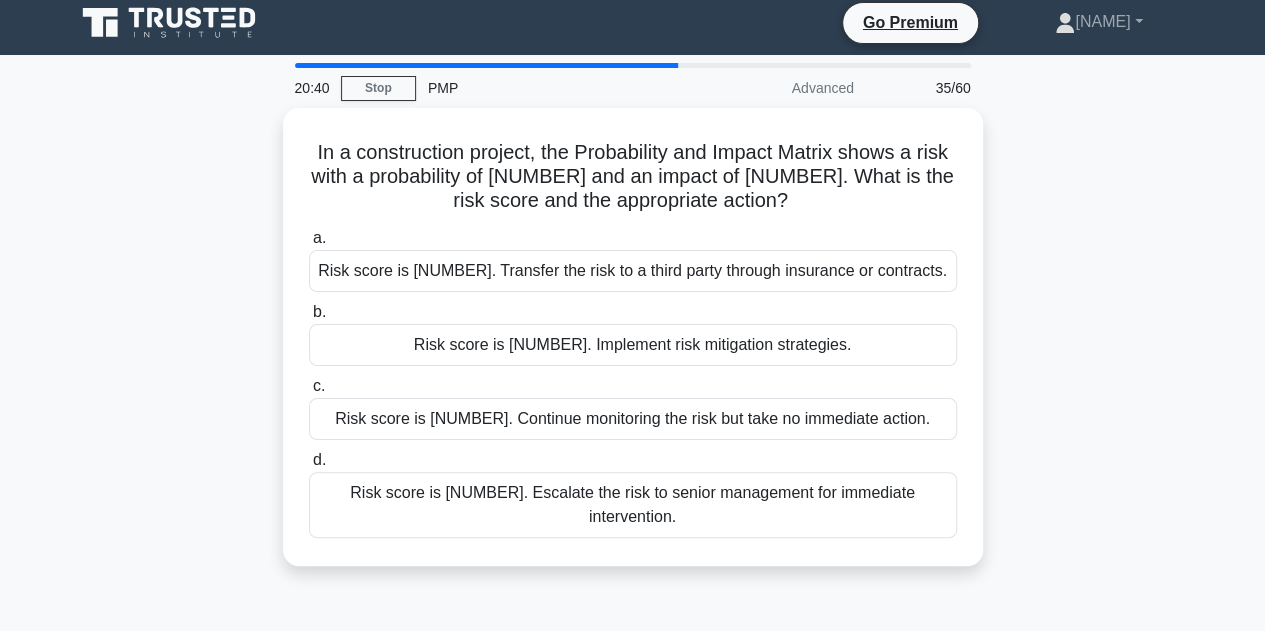 scroll, scrollTop: 0, scrollLeft: 0, axis: both 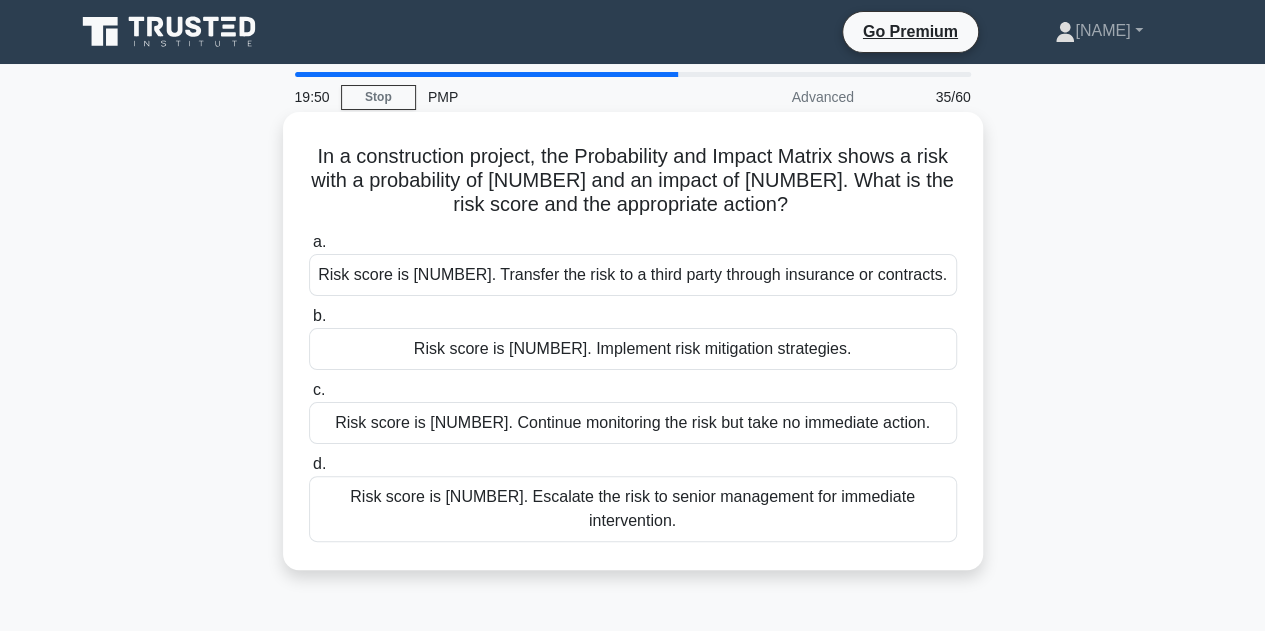 click on "Risk score is [NUMBER]. Continue monitoring the risk but take no immediate action." at bounding box center [633, 423] 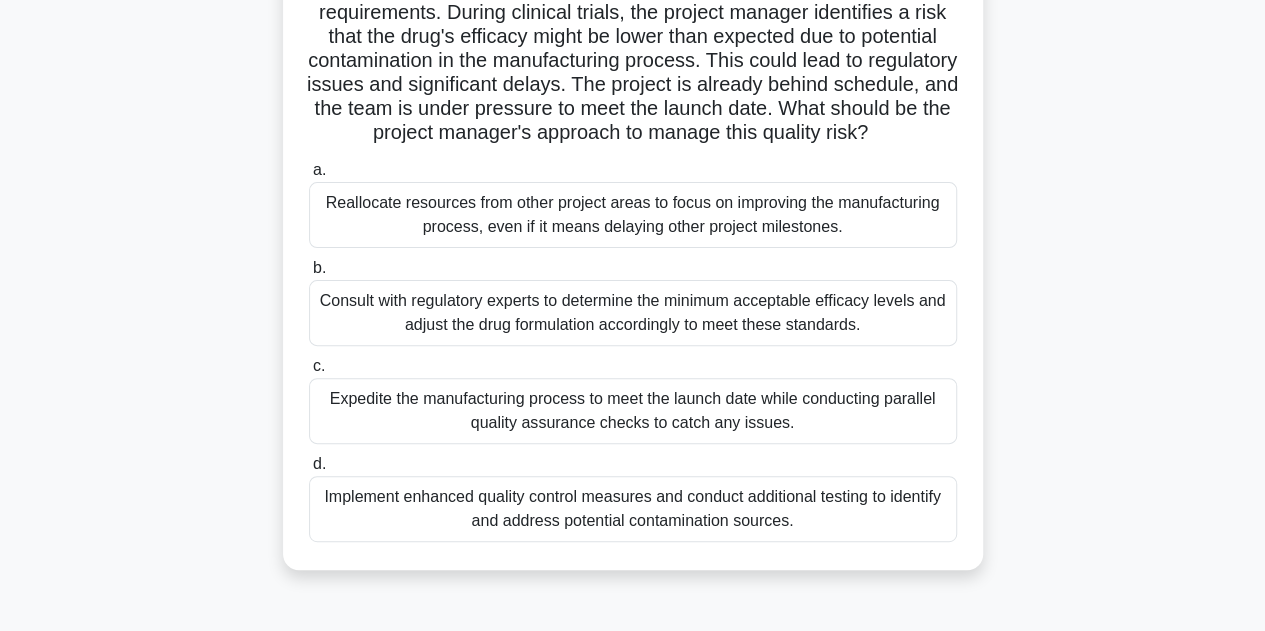 scroll, scrollTop: 200, scrollLeft: 0, axis: vertical 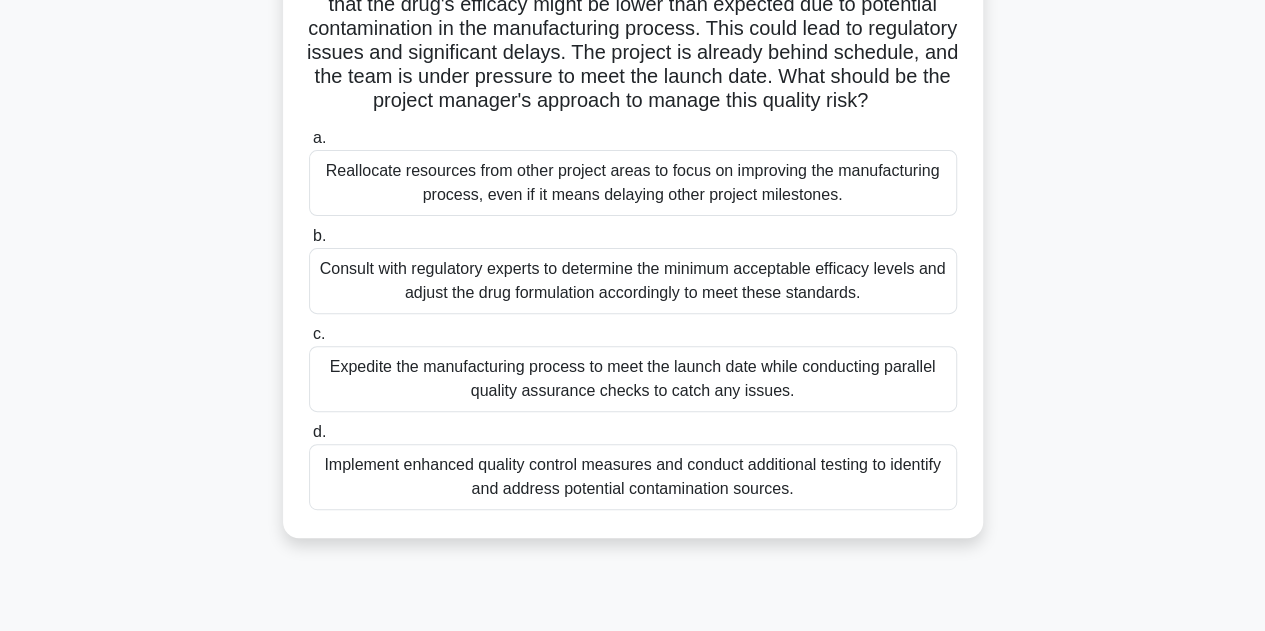 click on "Implement enhanced quality control measures and conduct additional testing to identify and address potential contamination sources." at bounding box center (633, 477) 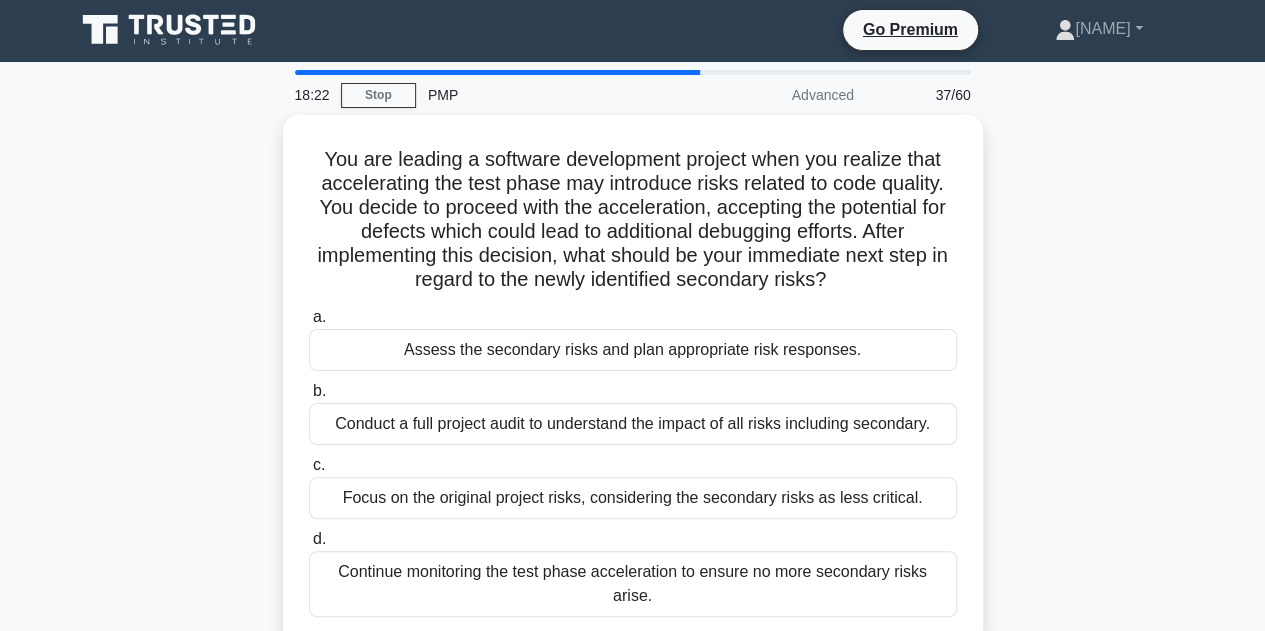 scroll, scrollTop: 0, scrollLeft: 0, axis: both 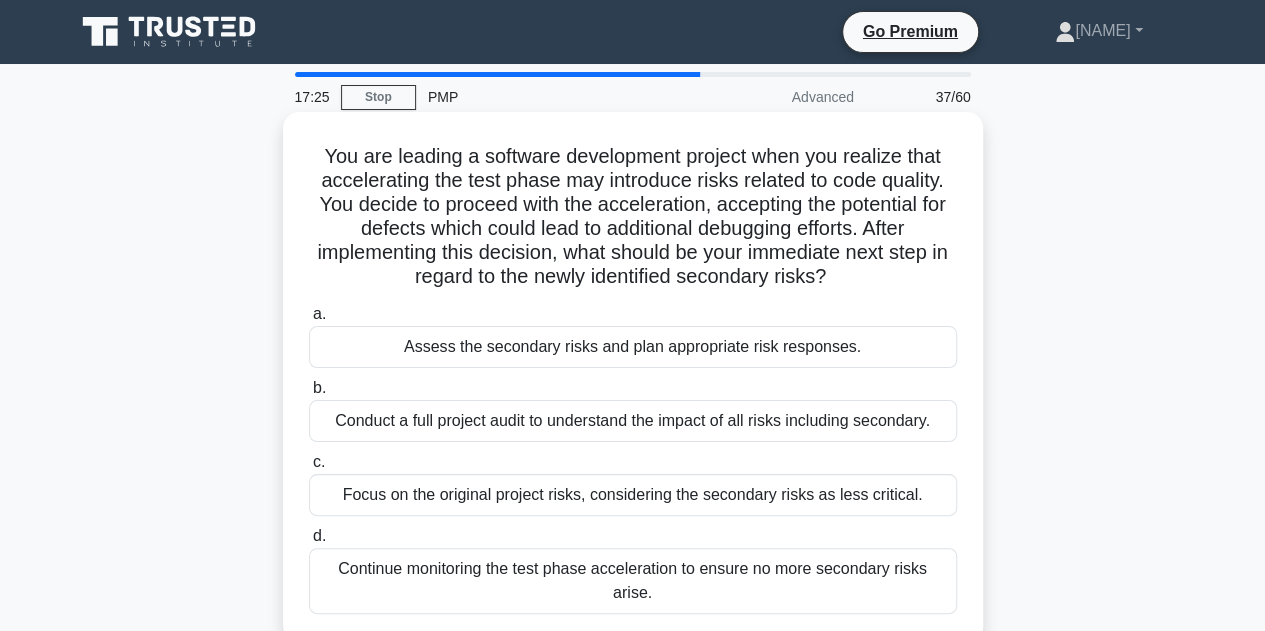 click on "Assess the secondary risks and plan appropriate risk responses." at bounding box center (633, 347) 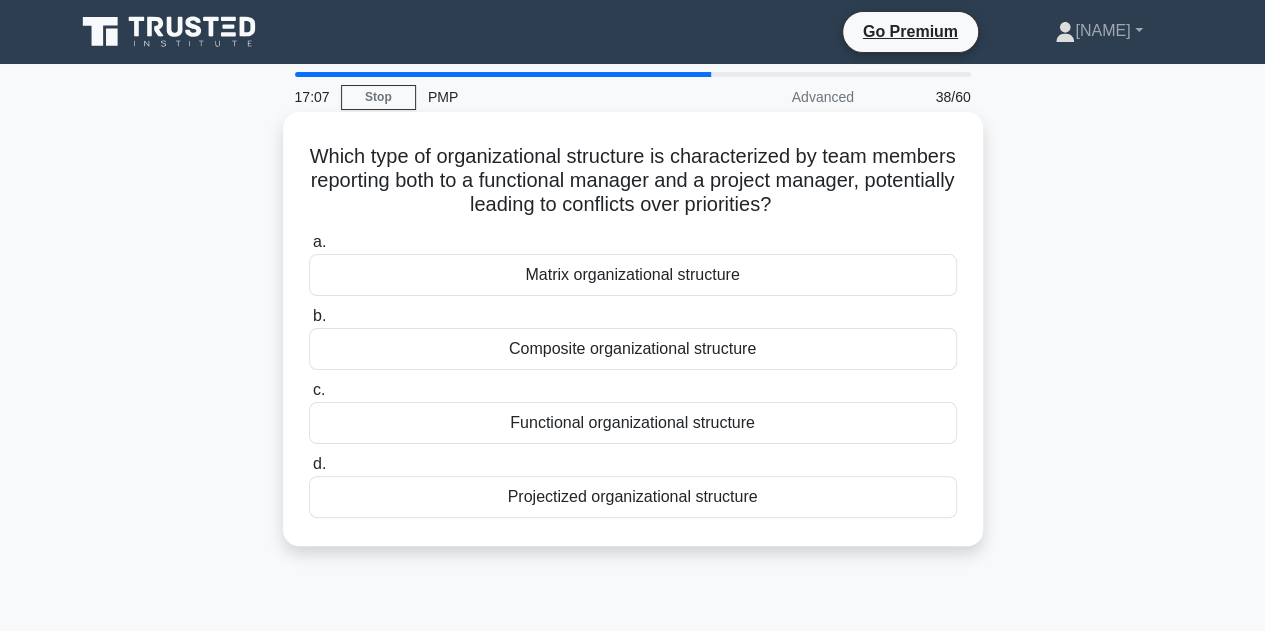 click on "Matrix organizational structure" at bounding box center [633, 275] 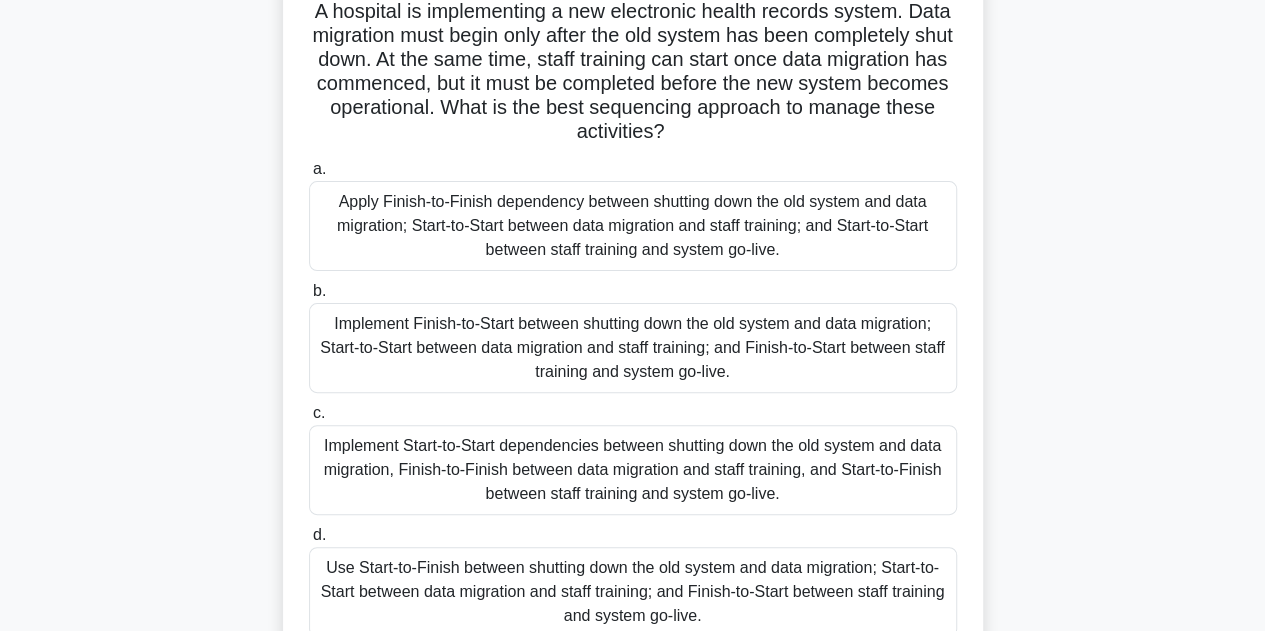 scroll, scrollTop: 100, scrollLeft: 0, axis: vertical 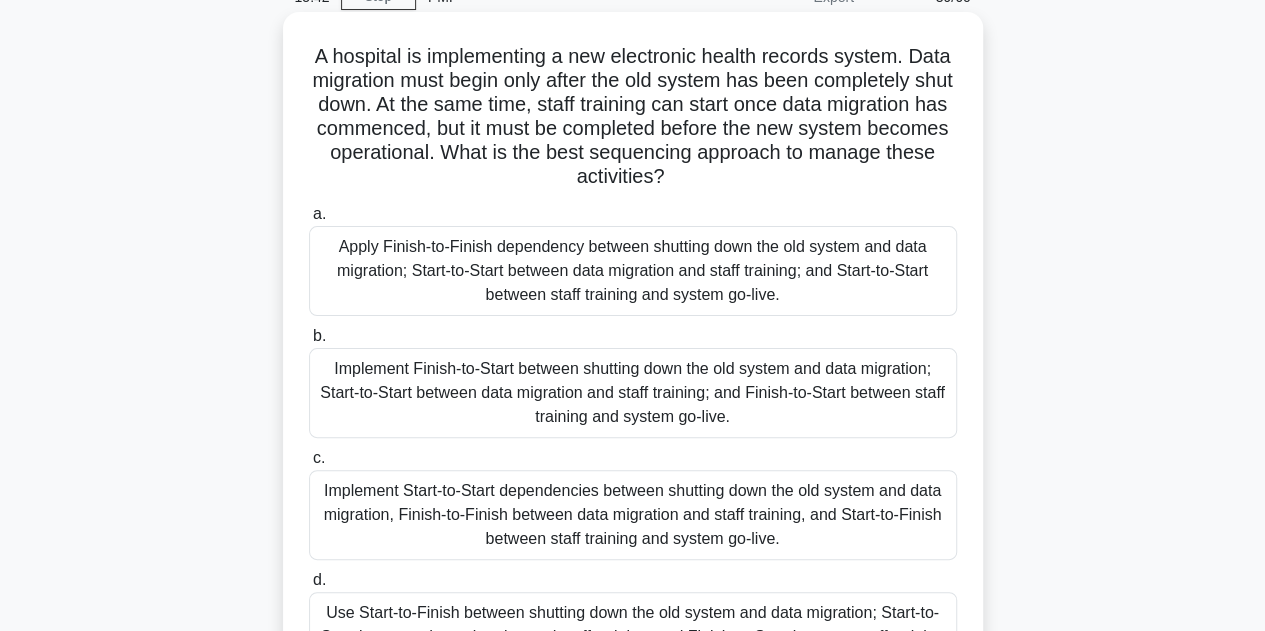 click on "Implement Finish-to-Start between shutting down the old system and data migration; Start-to-Start between data migration and staff training; and Finish-to-Start between staff training and system go-live." at bounding box center [633, 393] 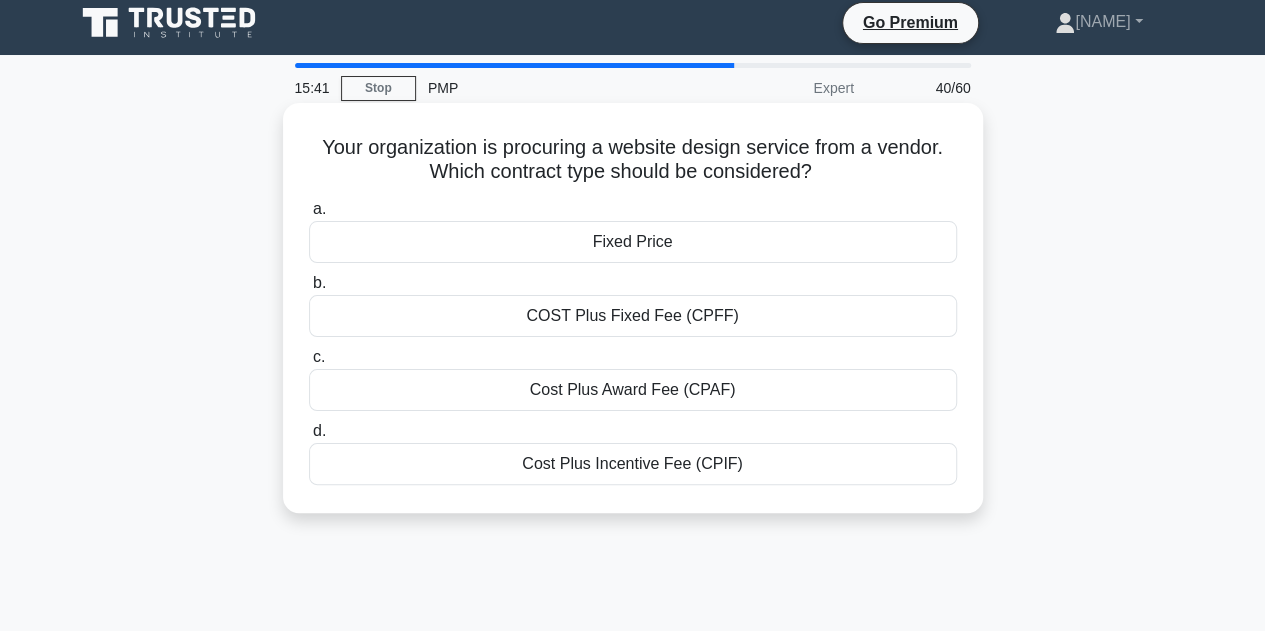 scroll, scrollTop: 0, scrollLeft: 0, axis: both 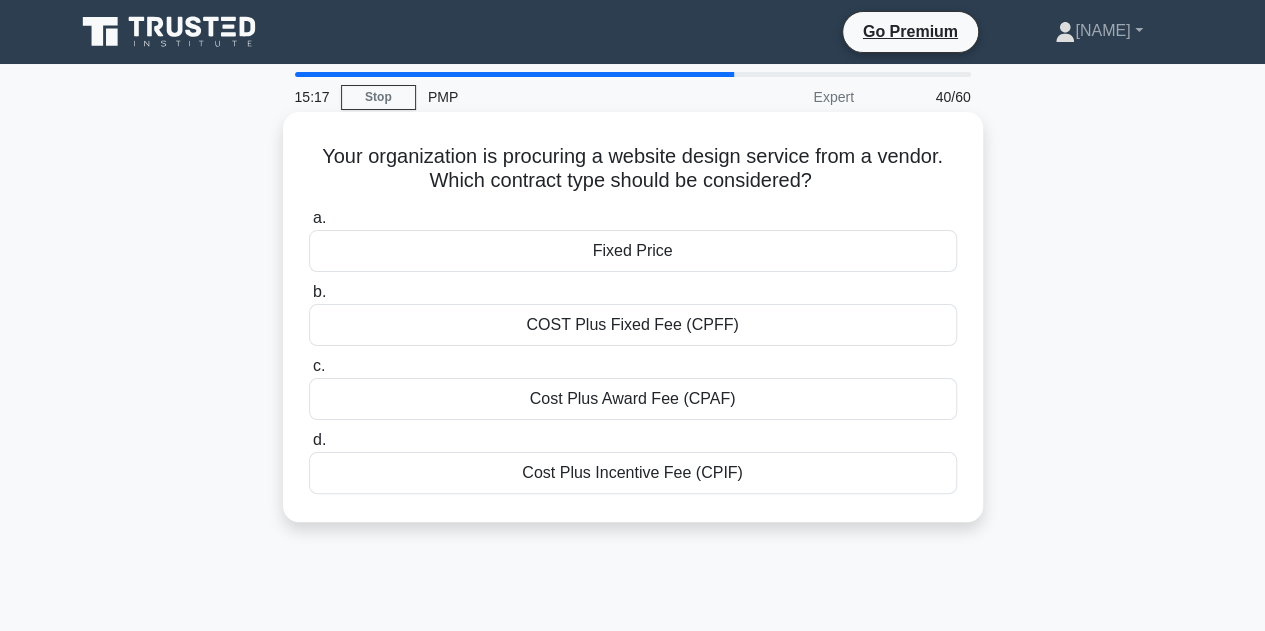 click on "Fixed Price" at bounding box center (633, 251) 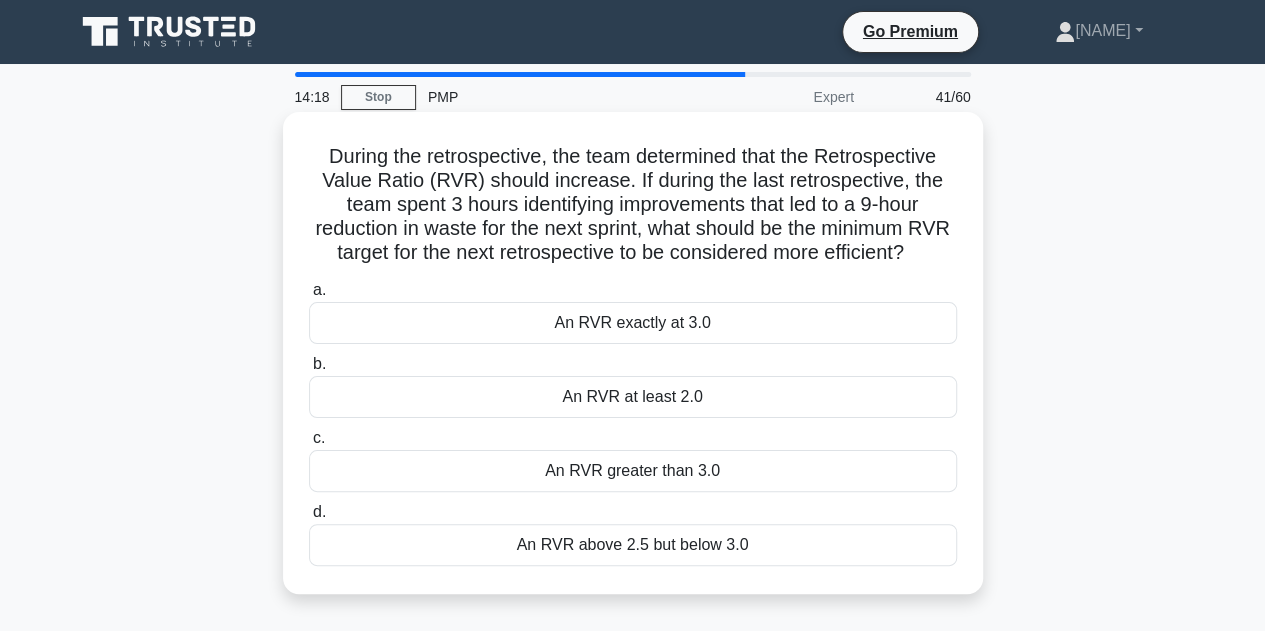 click on "An RVR greater than 3.0" at bounding box center (633, 471) 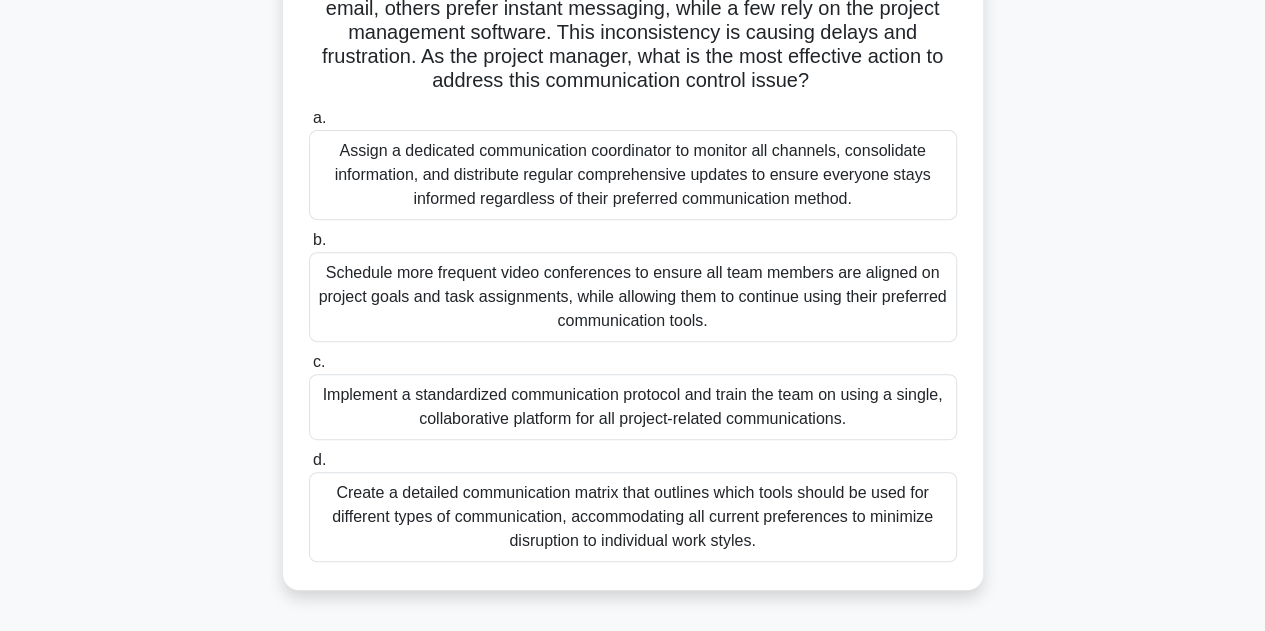 scroll, scrollTop: 300, scrollLeft: 0, axis: vertical 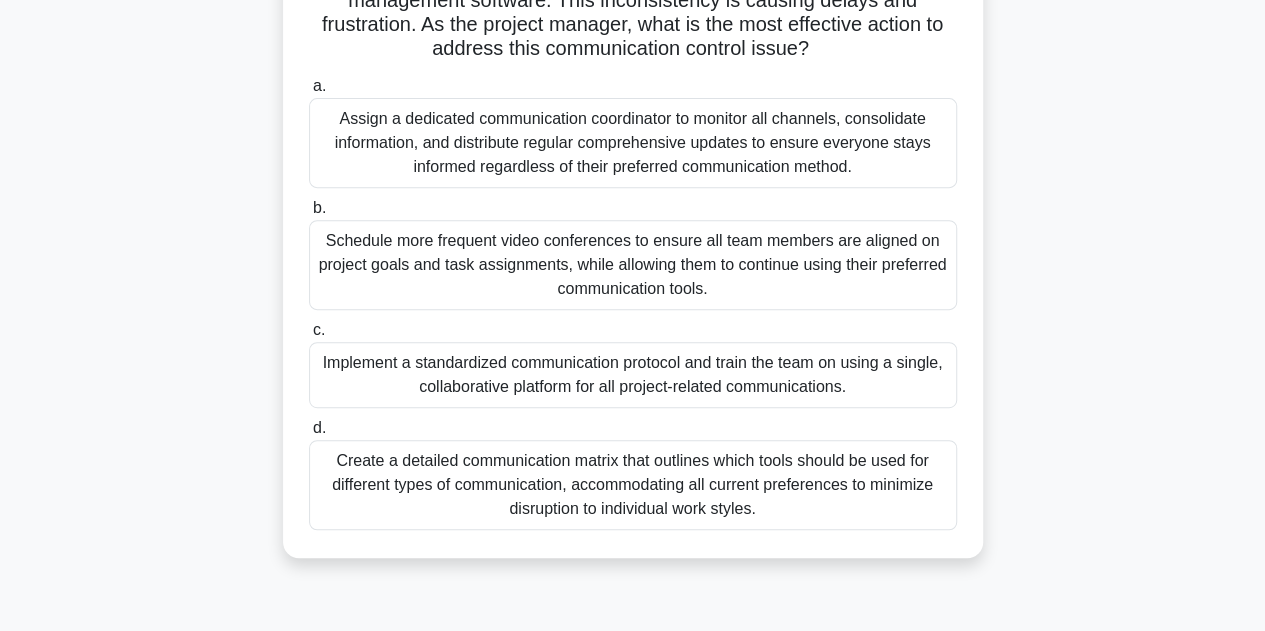 click on "Implement a standardized communication protocol and train the team on using a single, collaborative platform for all project-related communications." at bounding box center (633, 375) 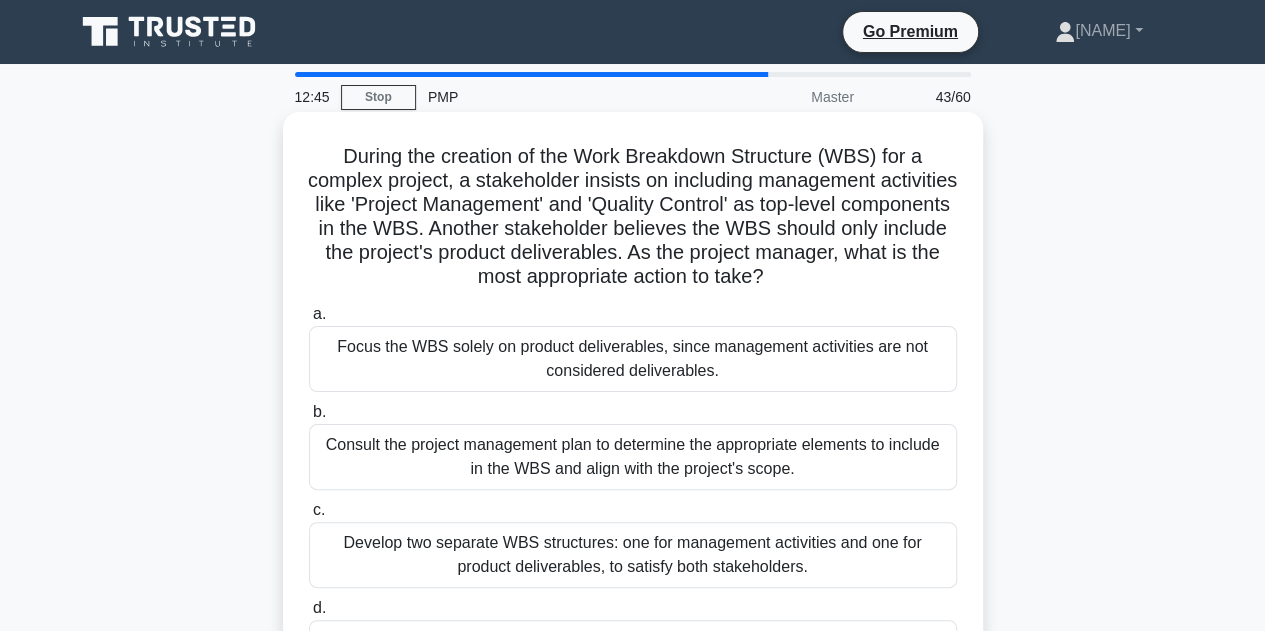 scroll, scrollTop: 100, scrollLeft: 0, axis: vertical 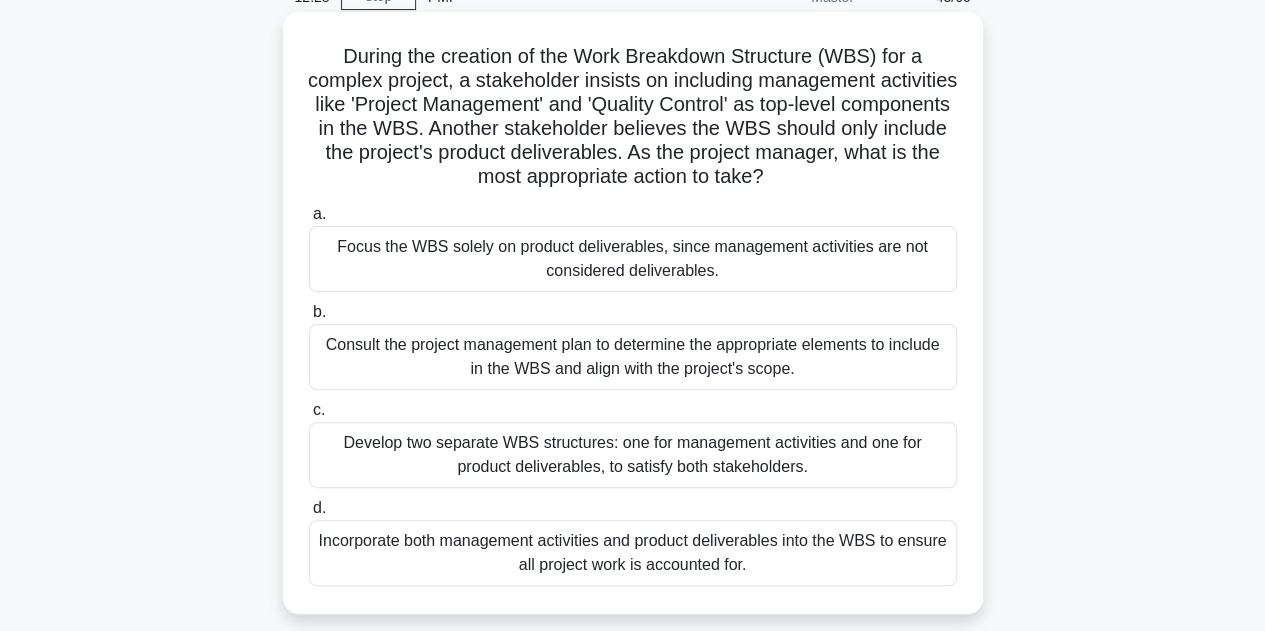 click on "Focus the WBS solely on product deliverables, since management activities are not considered deliverables." at bounding box center [633, 259] 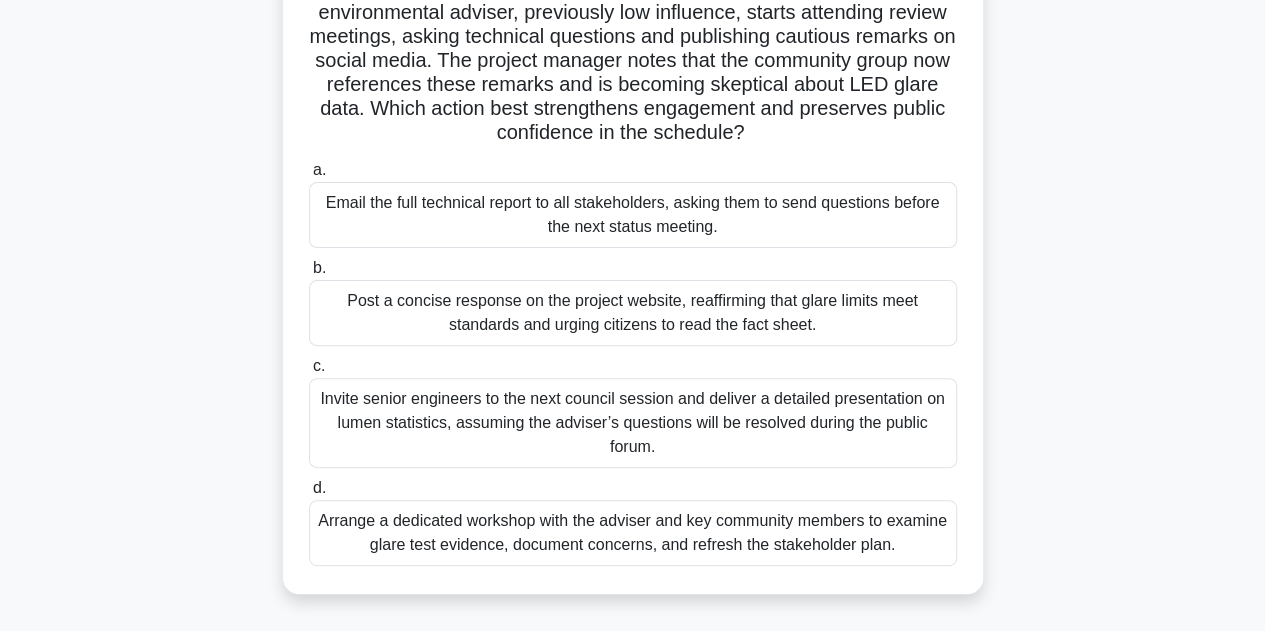scroll, scrollTop: 200, scrollLeft: 0, axis: vertical 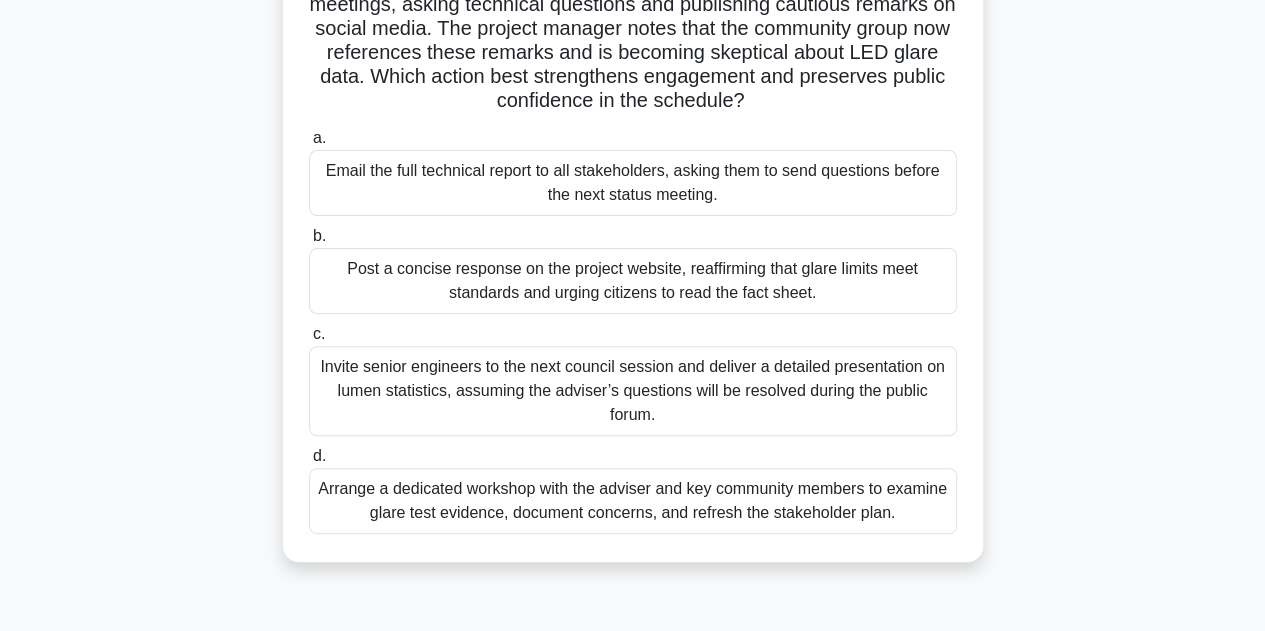 click on "Invite senior engineers to the next council session and deliver a detailed presentation on lumen statistics, assuming the adviser’s questions will be resolved during the public forum." at bounding box center [633, 391] 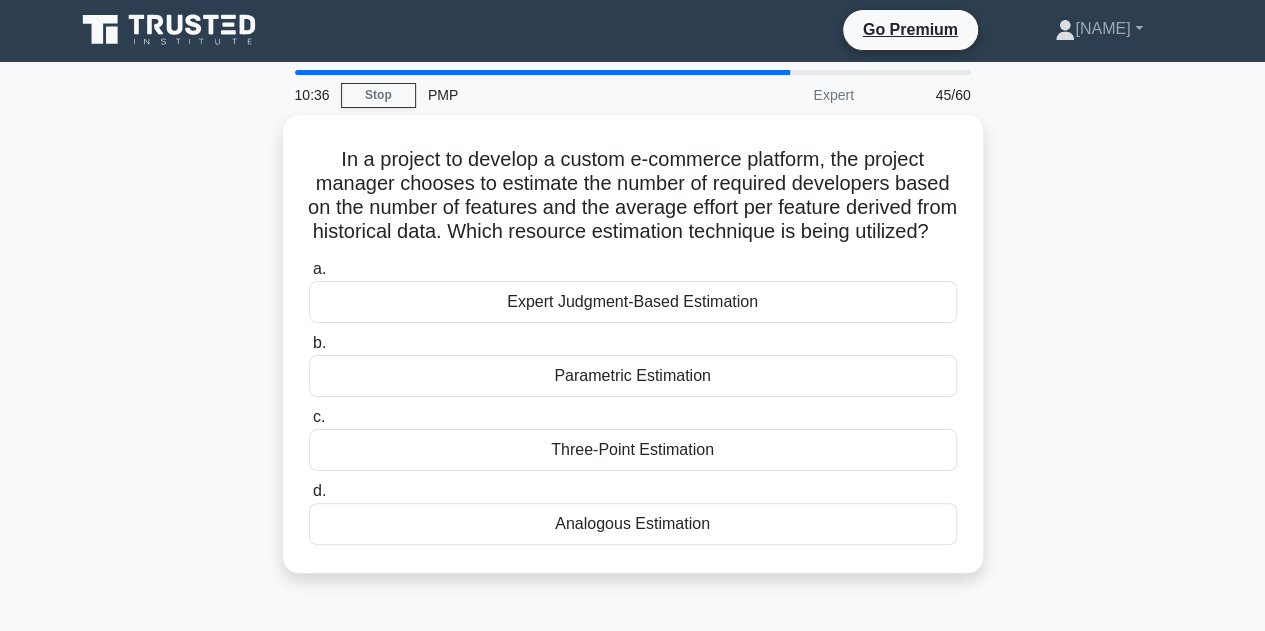 scroll, scrollTop: 0, scrollLeft: 0, axis: both 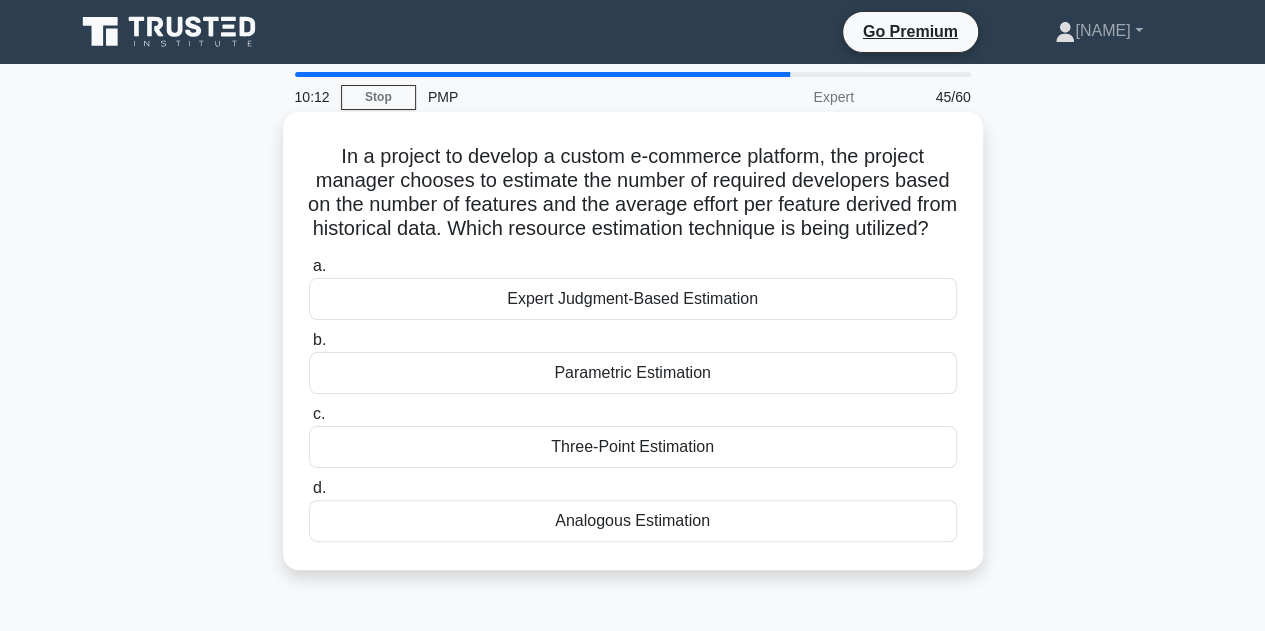 click on "Parametric Estimation" at bounding box center [633, 373] 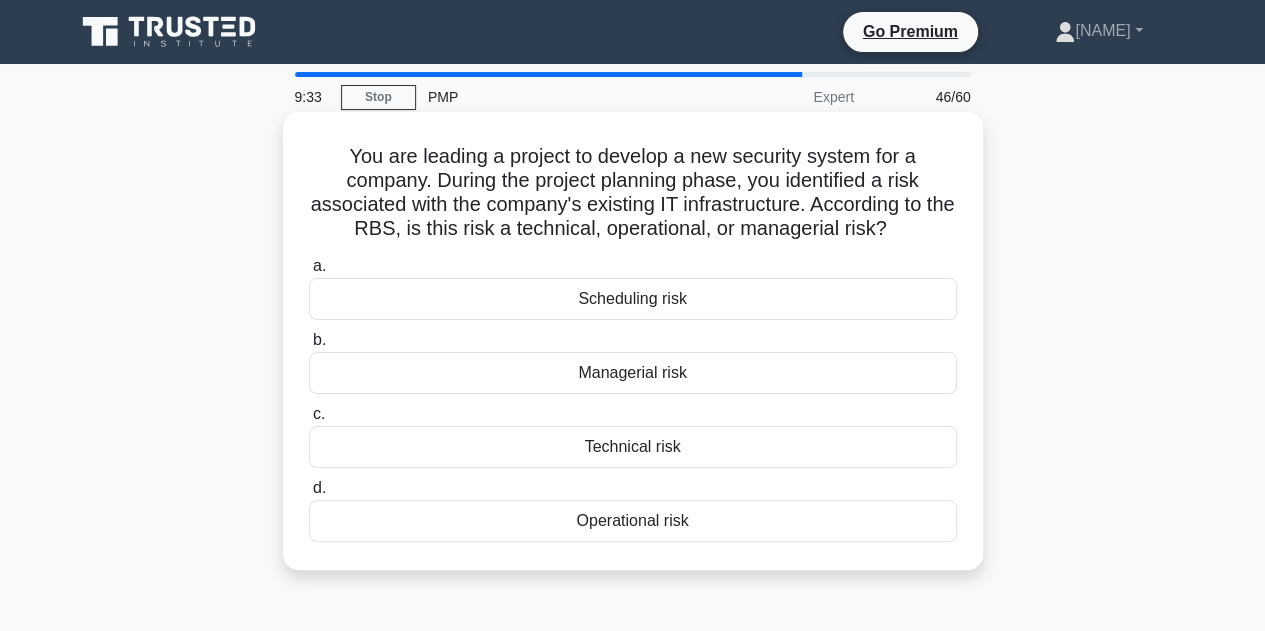 click on "Operational risk" at bounding box center [633, 521] 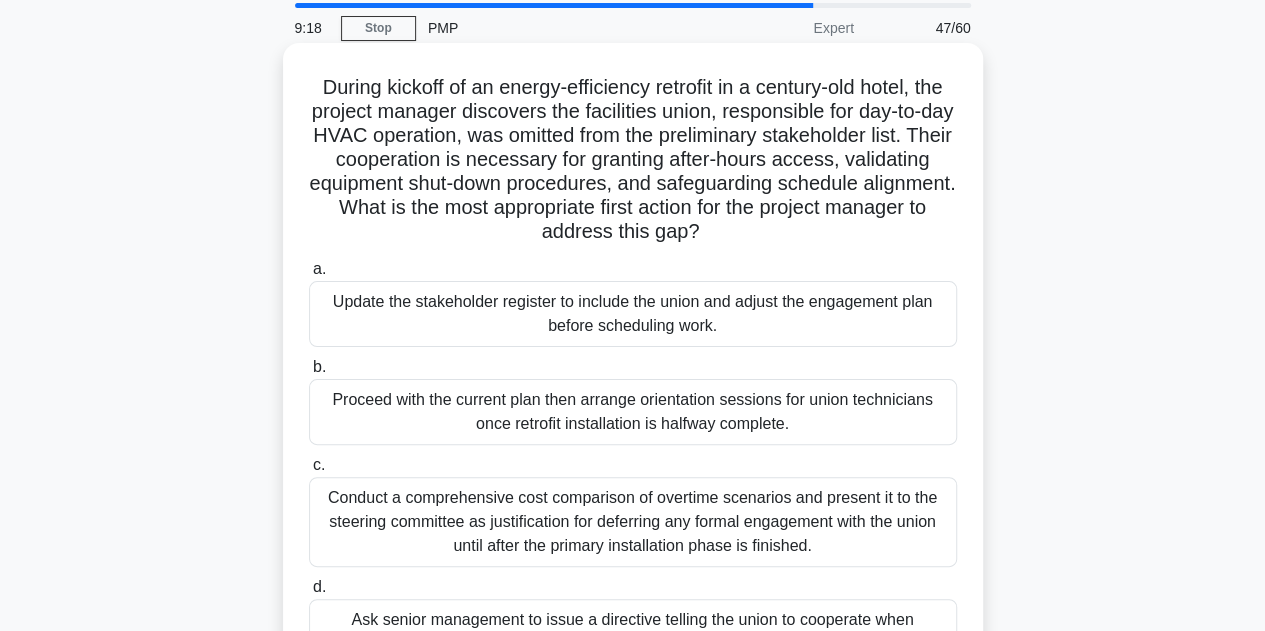 scroll, scrollTop: 100, scrollLeft: 0, axis: vertical 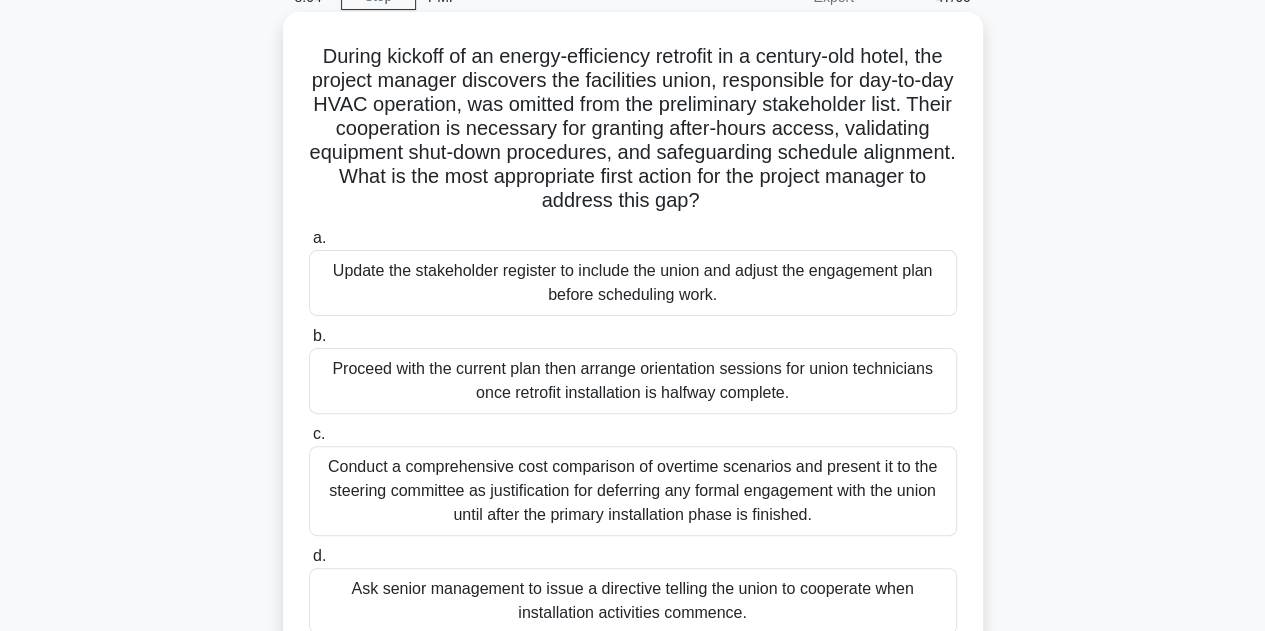 click on "Update the stakeholder register to include the union and adjust the engagement plan before scheduling work." at bounding box center (633, 283) 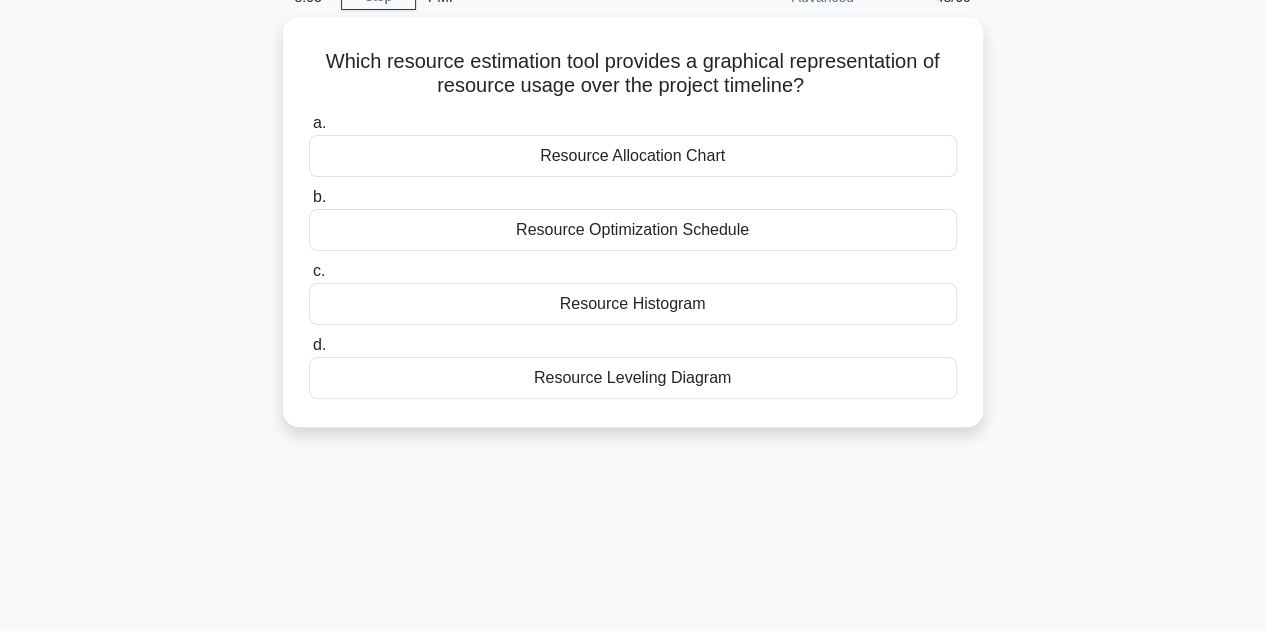 scroll, scrollTop: 0, scrollLeft: 0, axis: both 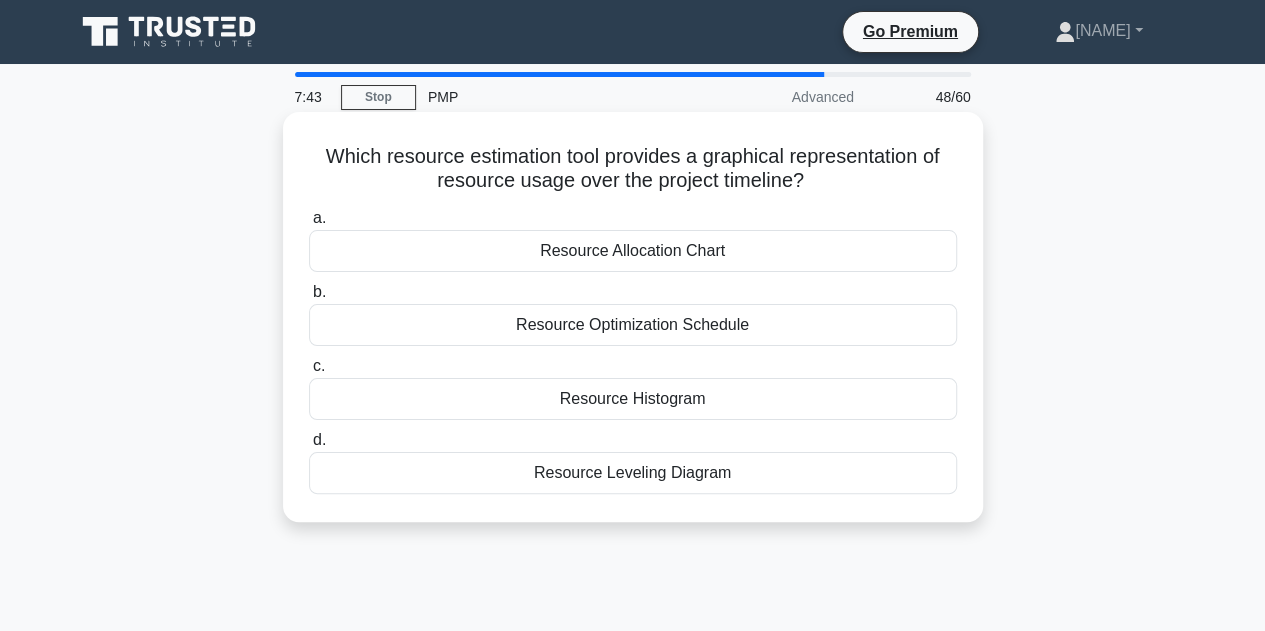 click on "Resource Histogram" at bounding box center [633, 399] 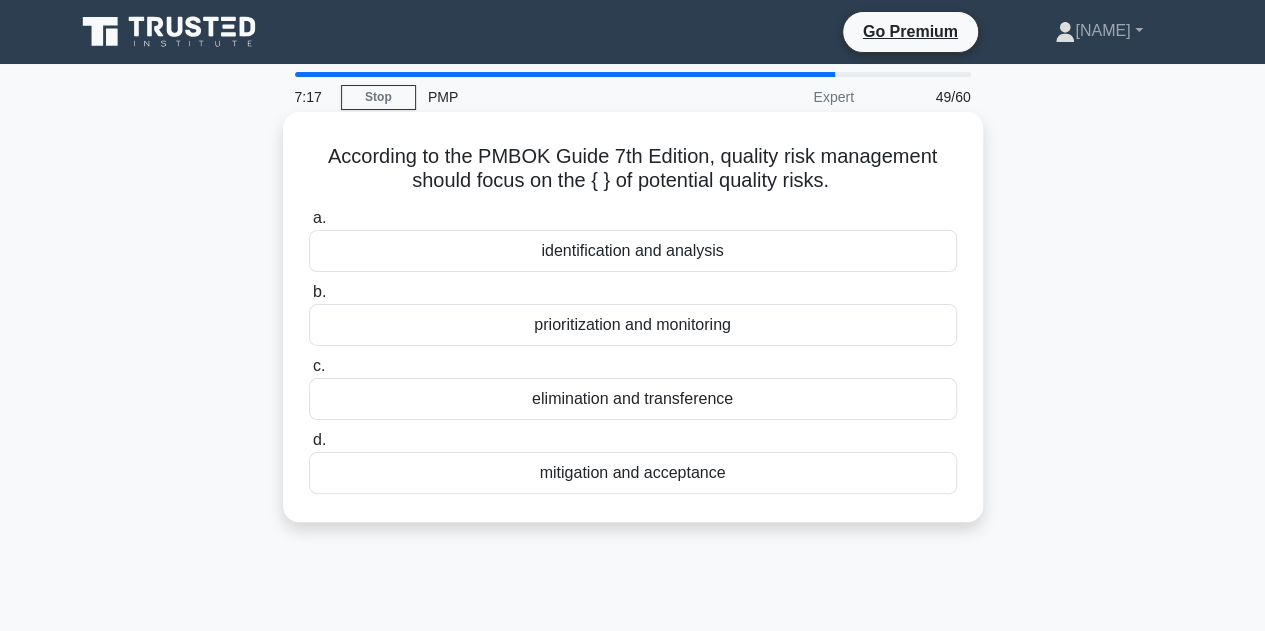 click on "identification and analysis" at bounding box center (633, 251) 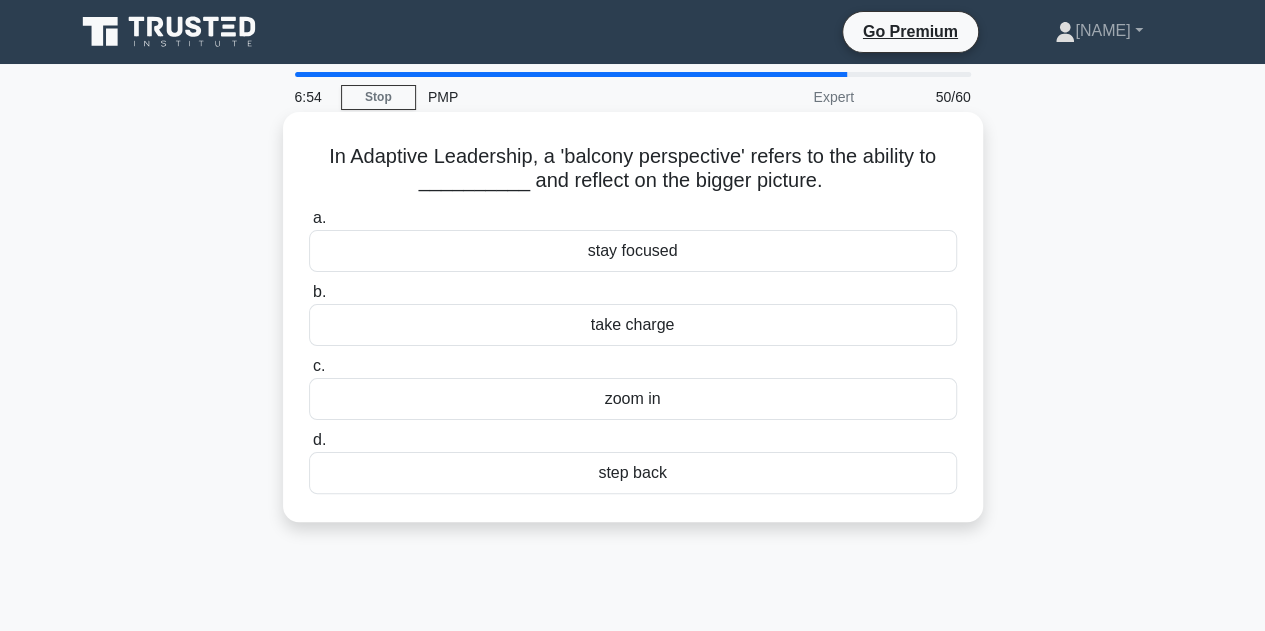 click on "stay focused" at bounding box center (633, 251) 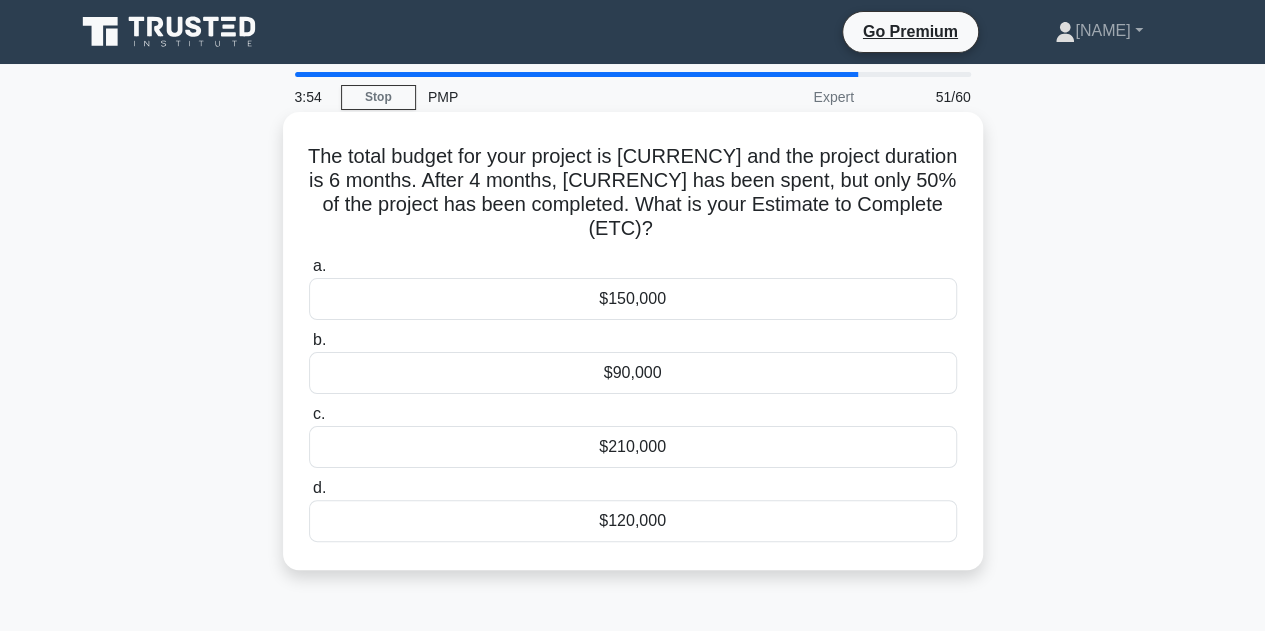 click on "$210,000" at bounding box center [633, 447] 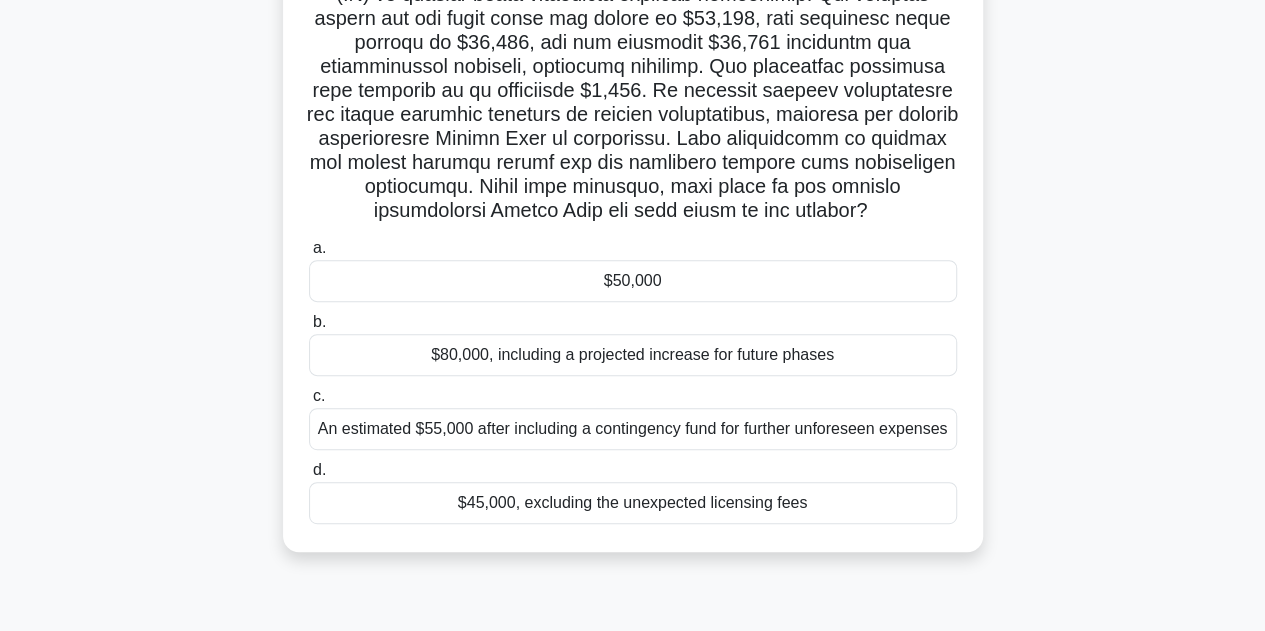 scroll, scrollTop: 300, scrollLeft: 0, axis: vertical 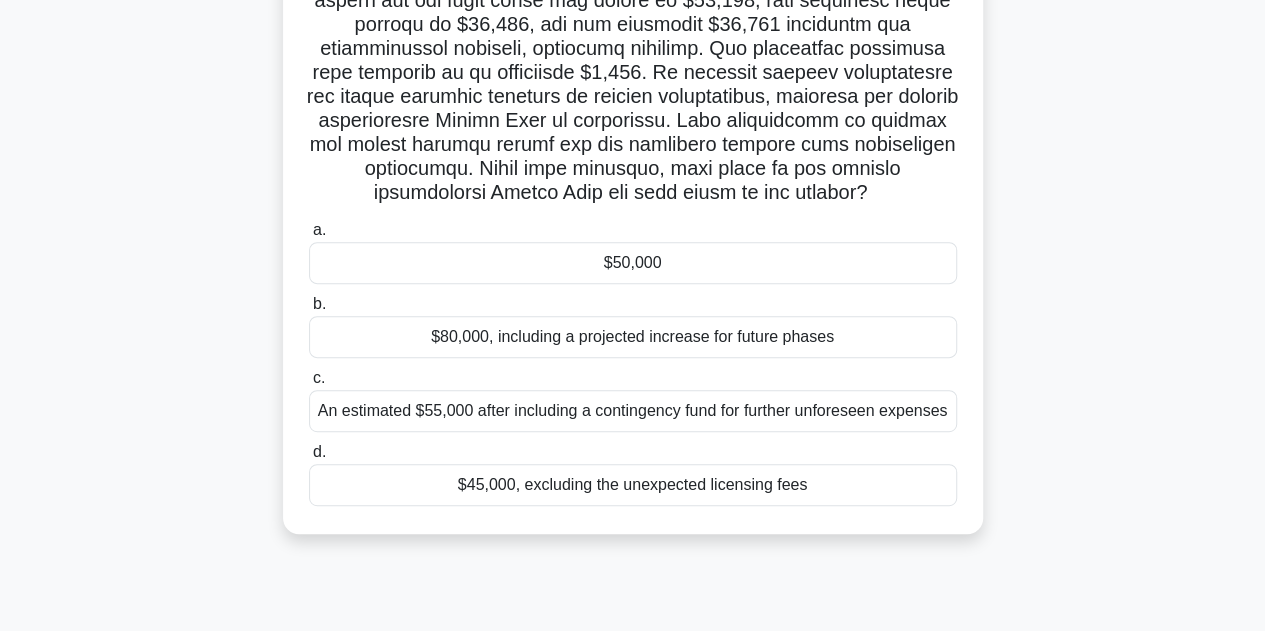 click on "$50,000" at bounding box center (633, 263) 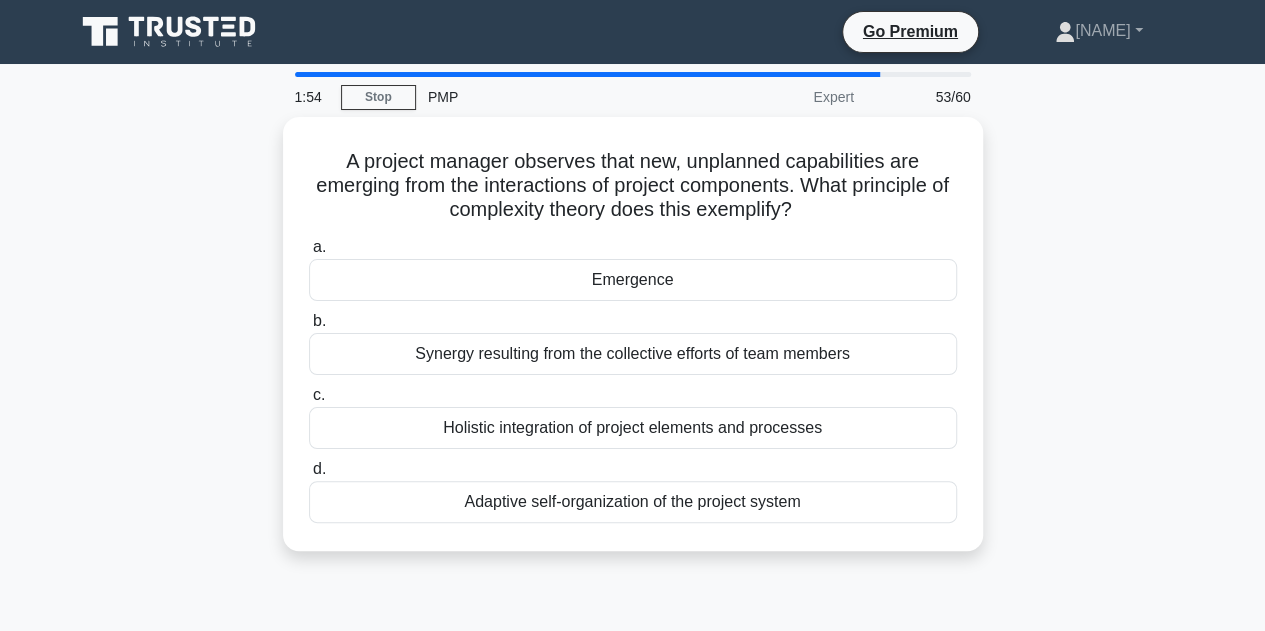 scroll, scrollTop: 0, scrollLeft: 0, axis: both 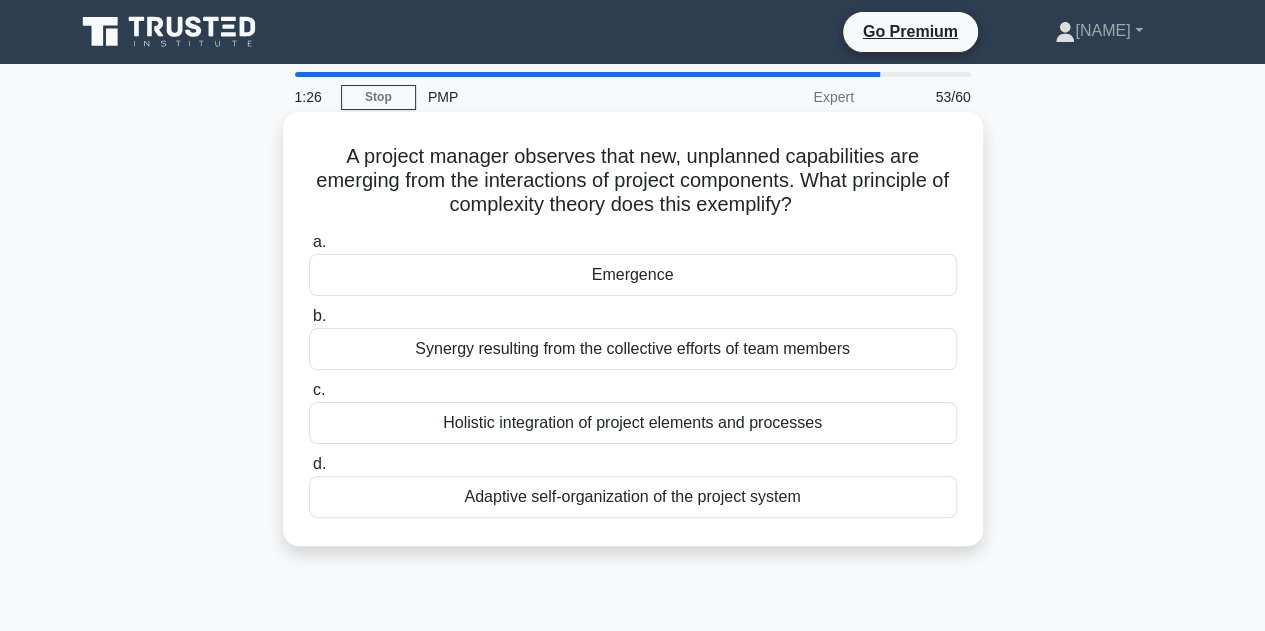 click on "Emergence" at bounding box center [633, 275] 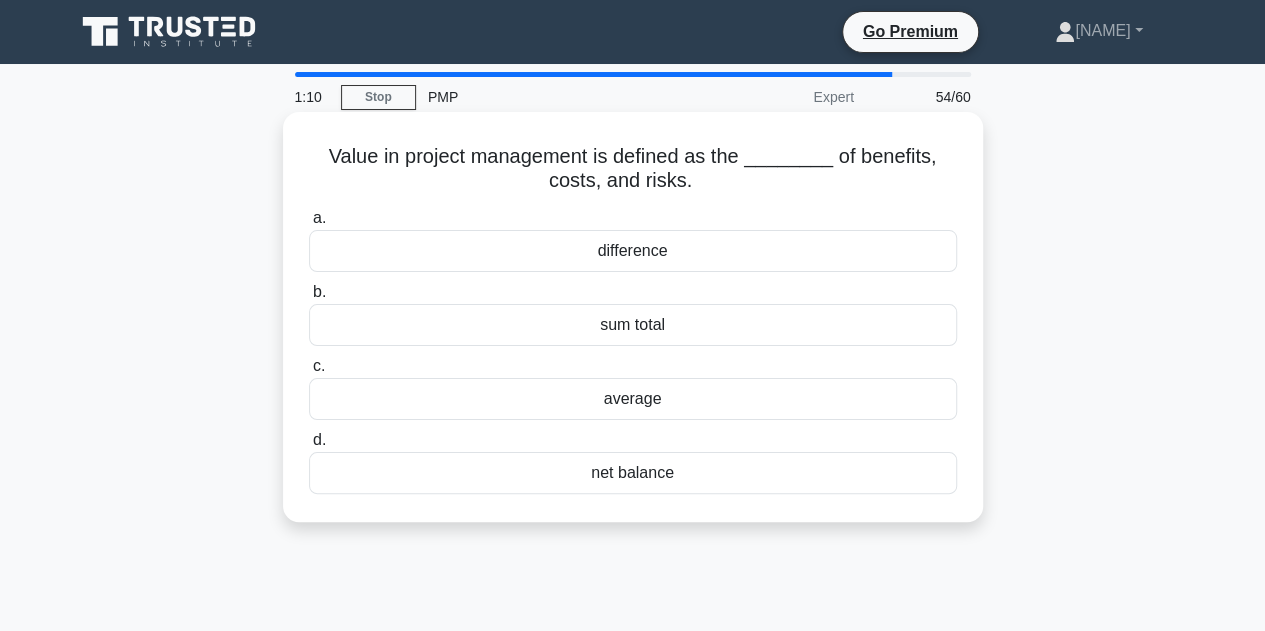 click on "net balance" at bounding box center [633, 473] 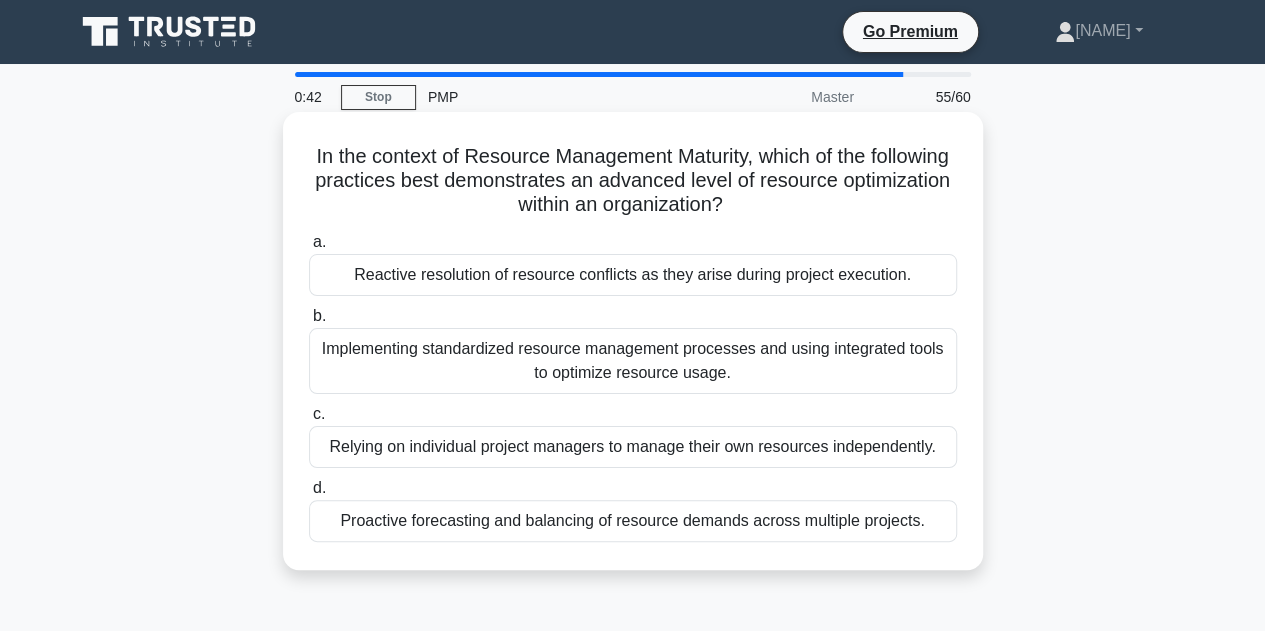 click on "Implementing standardized resource management processes and using integrated tools to optimize resource usage." at bounding box center (633, 361) 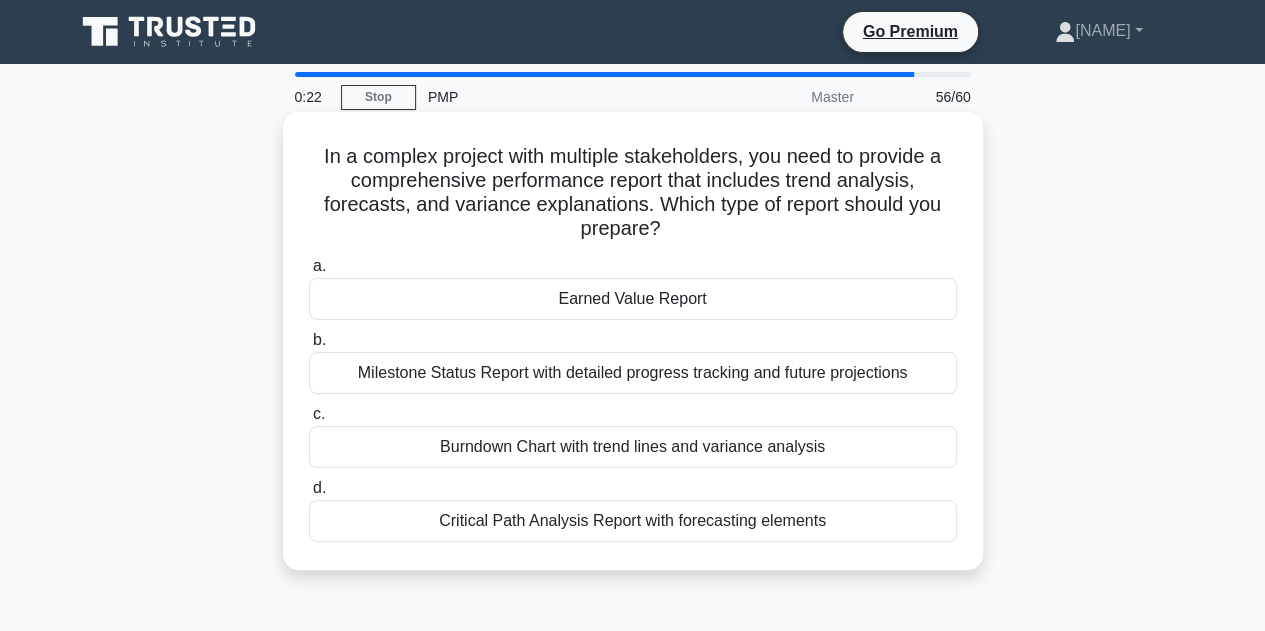 click on "Earned Value Report" at bounding box center [633, 299] 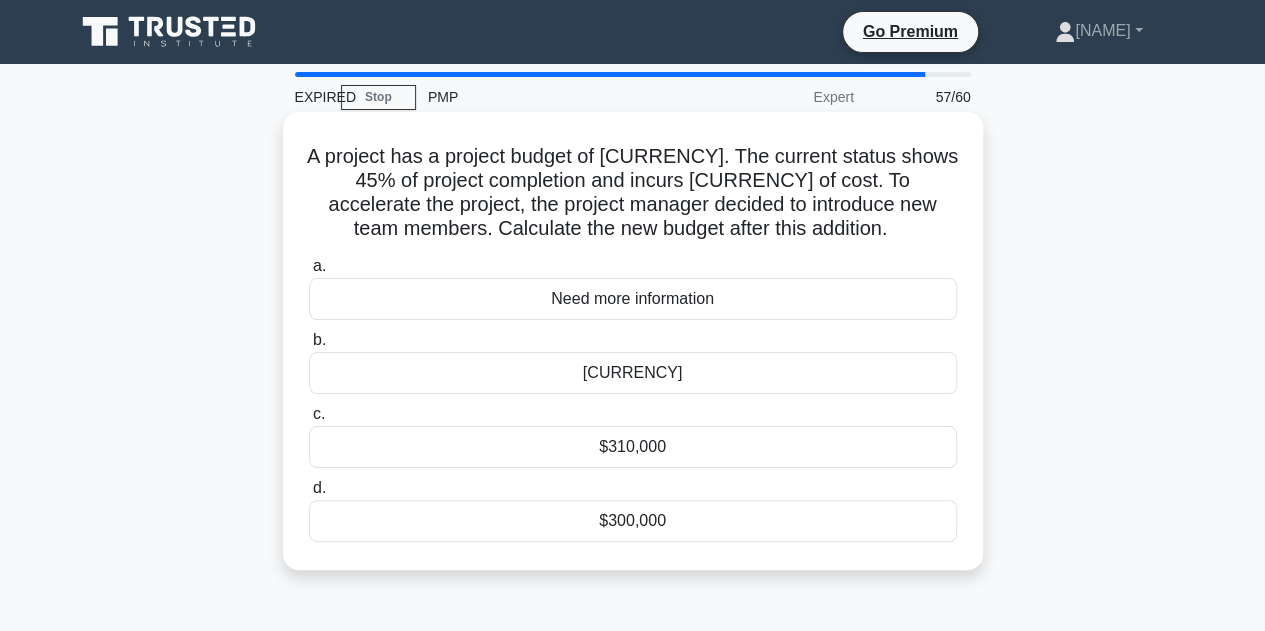 click on "$310,000" at bounding box center [633, 447] 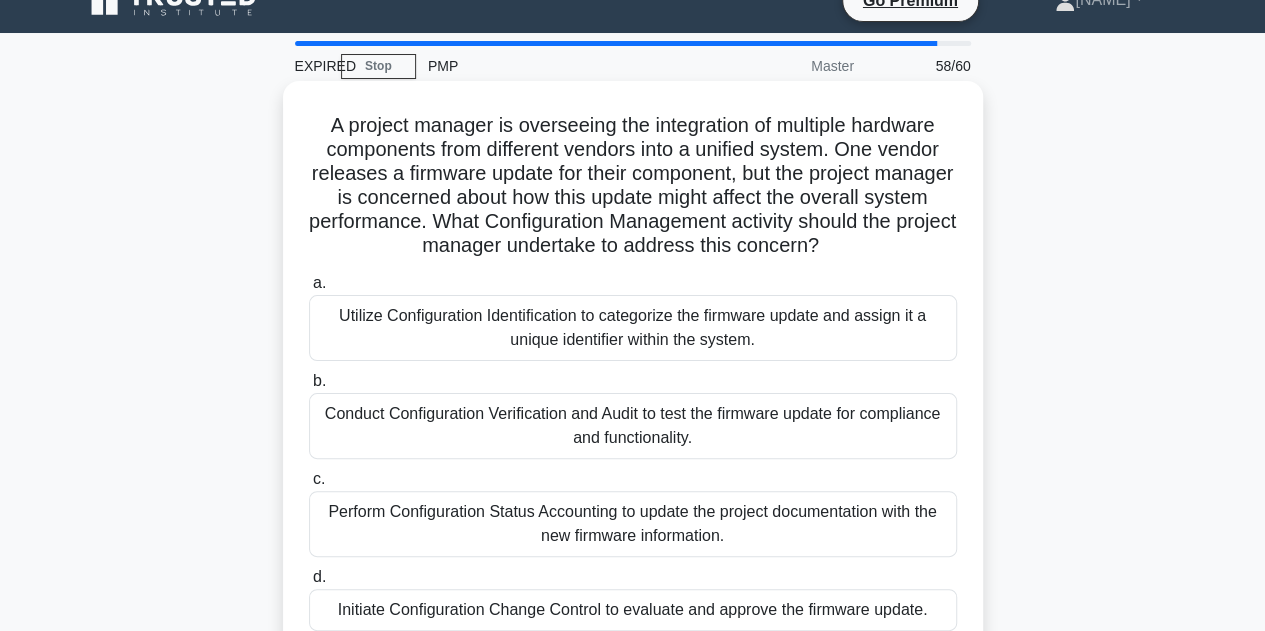 scroll, scrollTop: 0, scrollLeft: 0, axis: both 